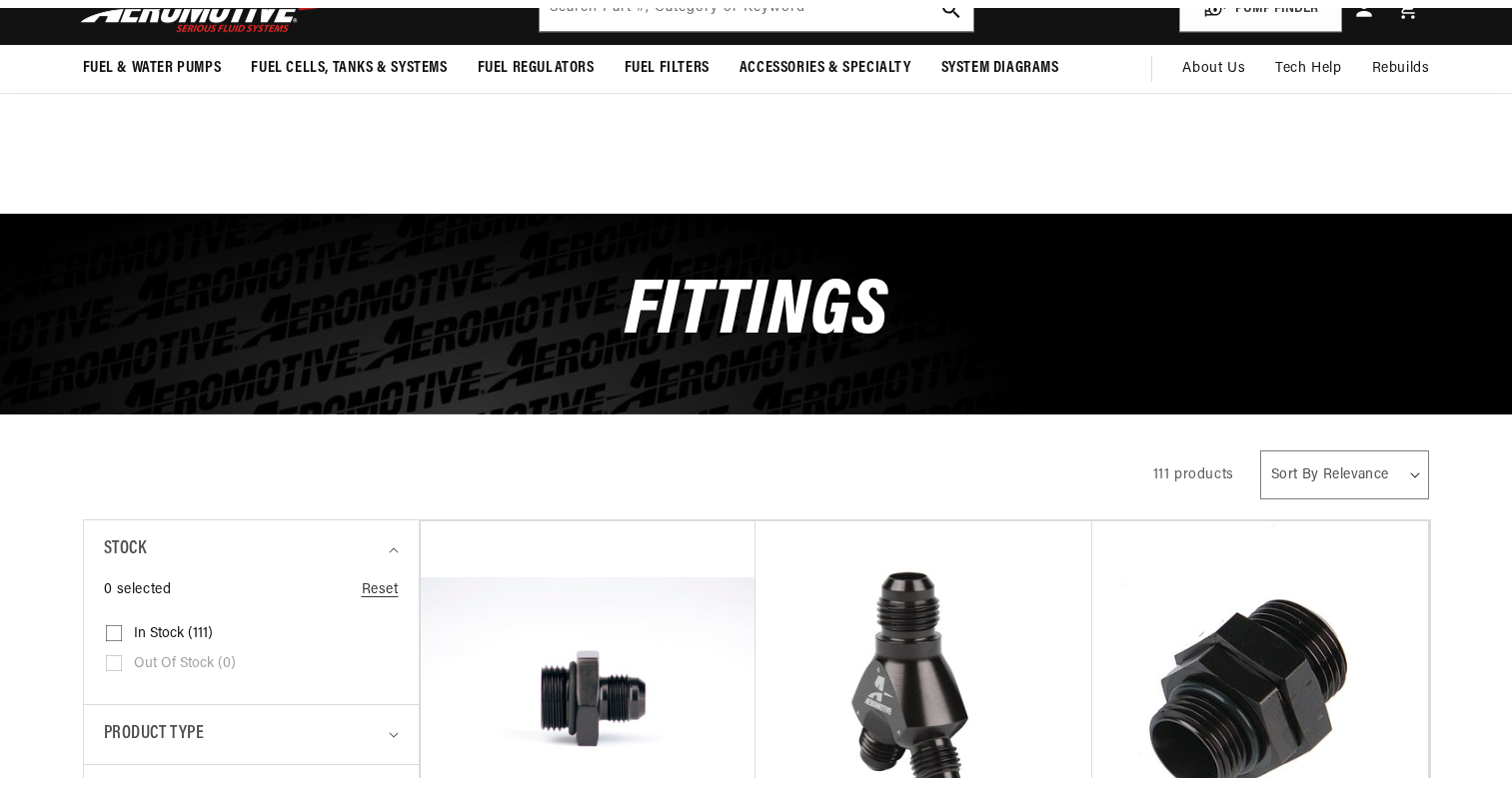 scroll, scrollTop: 499, scrollLeft: 0, axis: vertical 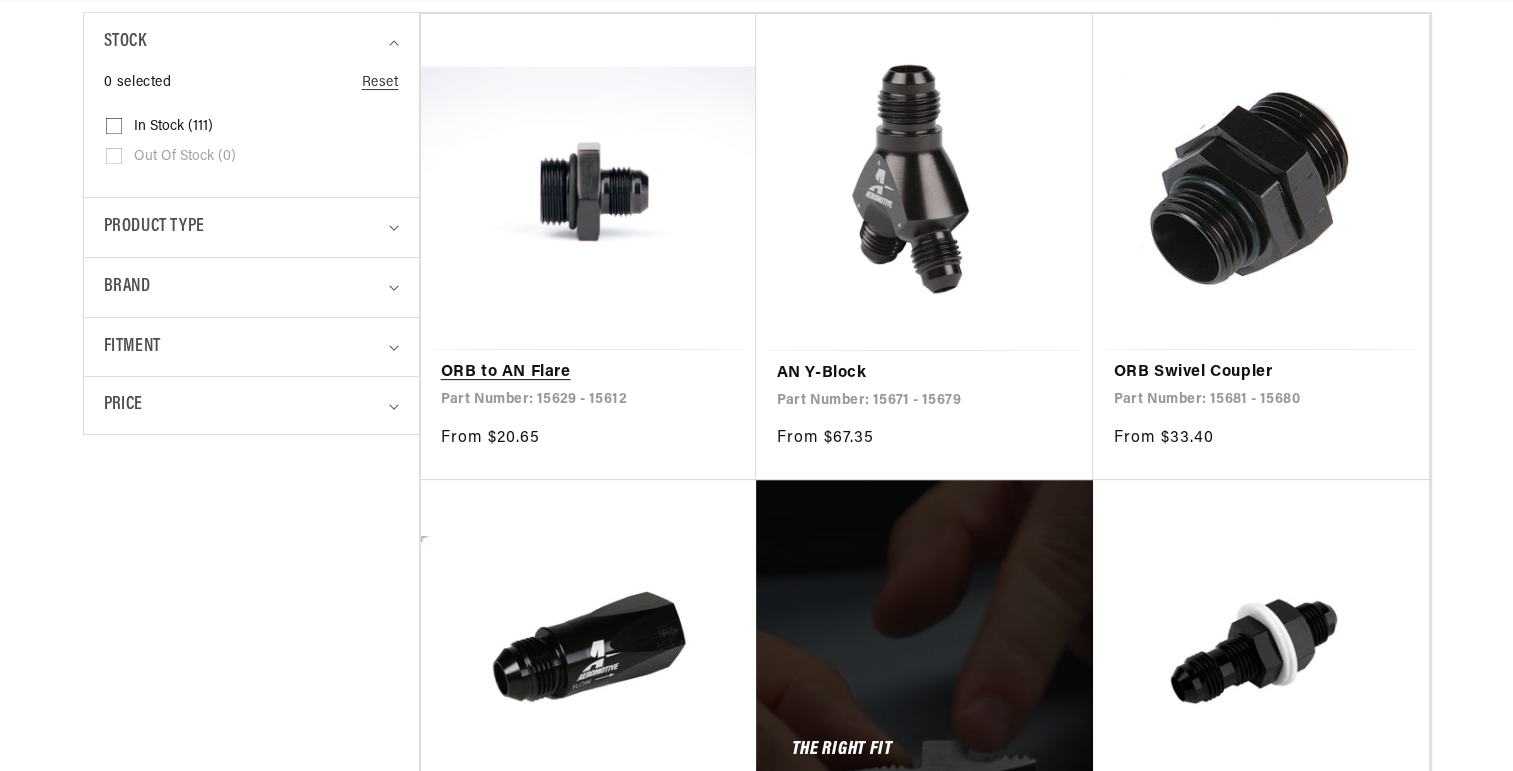 click on "ORB to AN Flare" at bounding box center (589, 373) 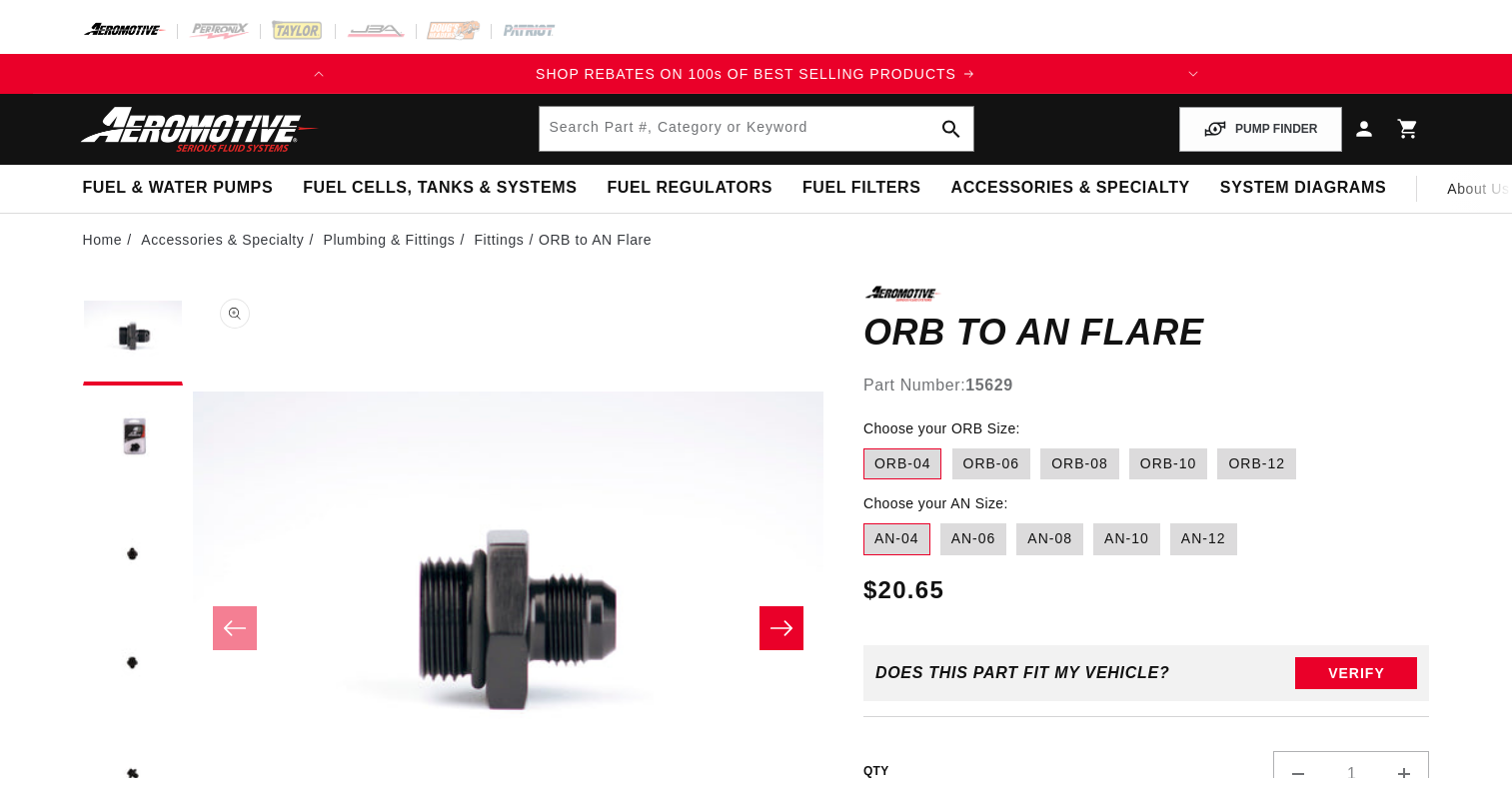 scroll, scrollTop: 0, scrollLeft: 0, axis: both 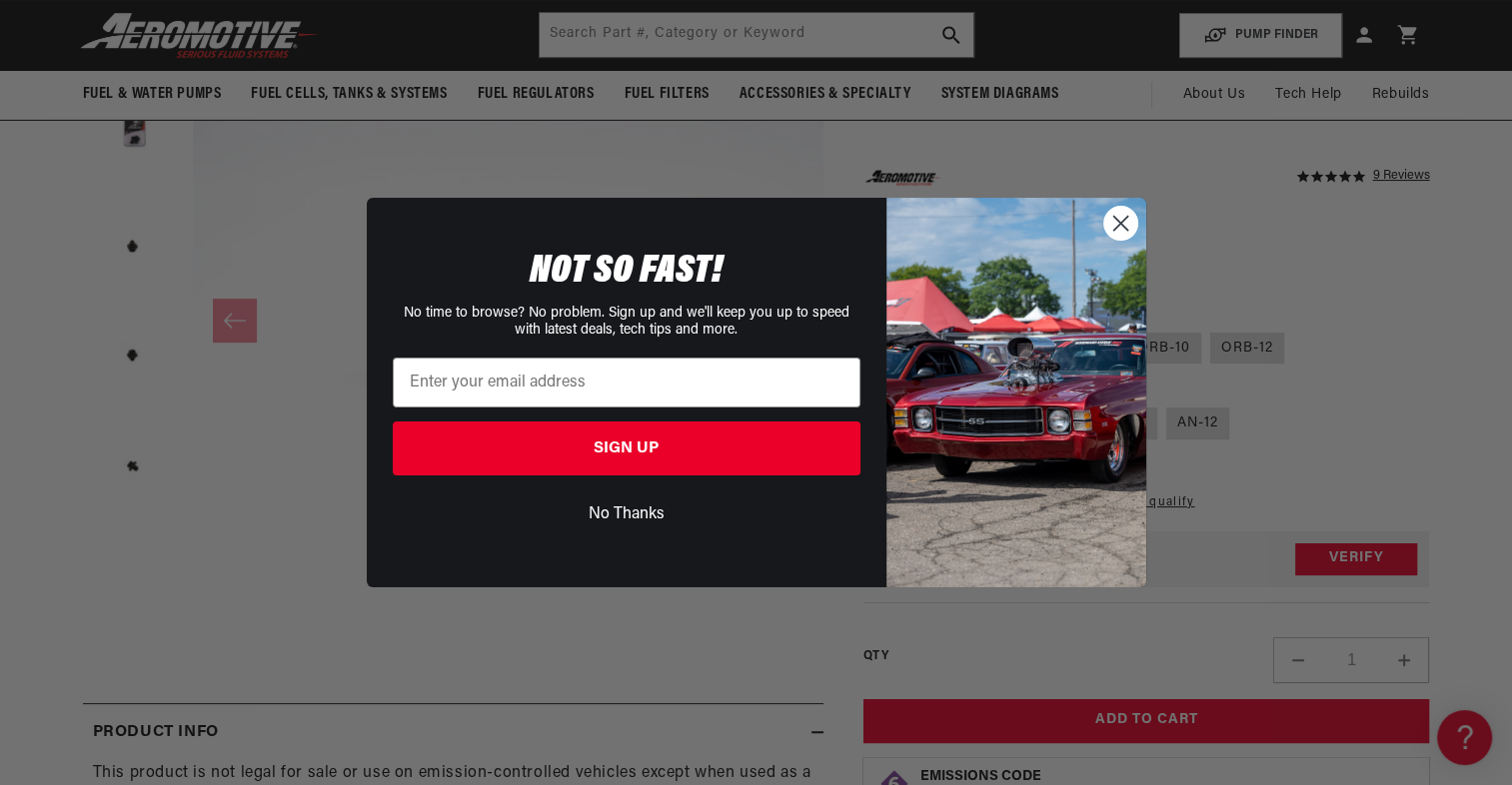 click on "Close dialog NOT SO FAST! No time to browse? No problem. Sign up and we'll keep you up to speed with latest deals, tech tips and more. SIGN UP No Thanks Submit" at bounding box center (756, 392) 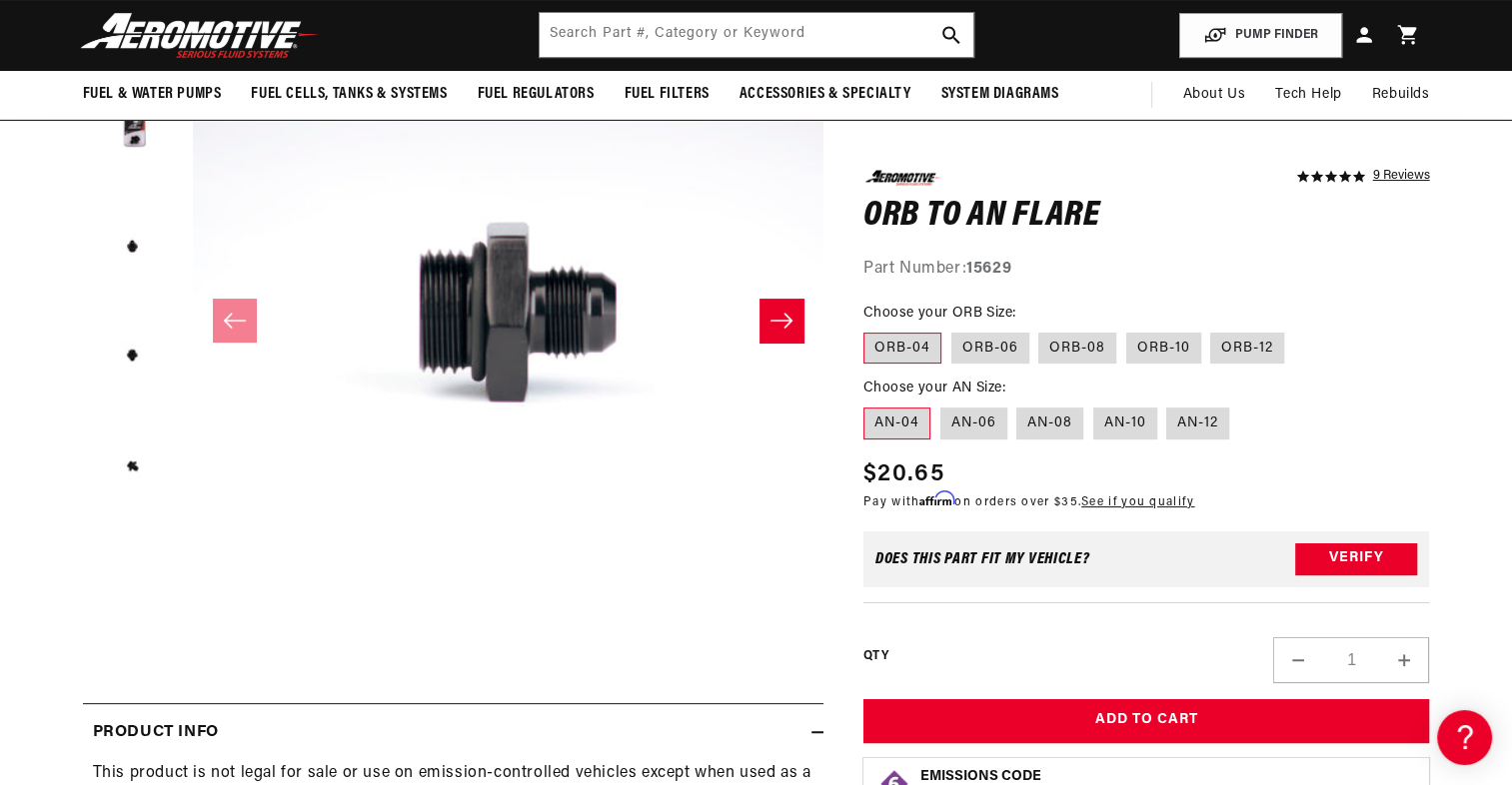 scroll, scrollTop: 0, scrollLeft: 790, axis: horizontal 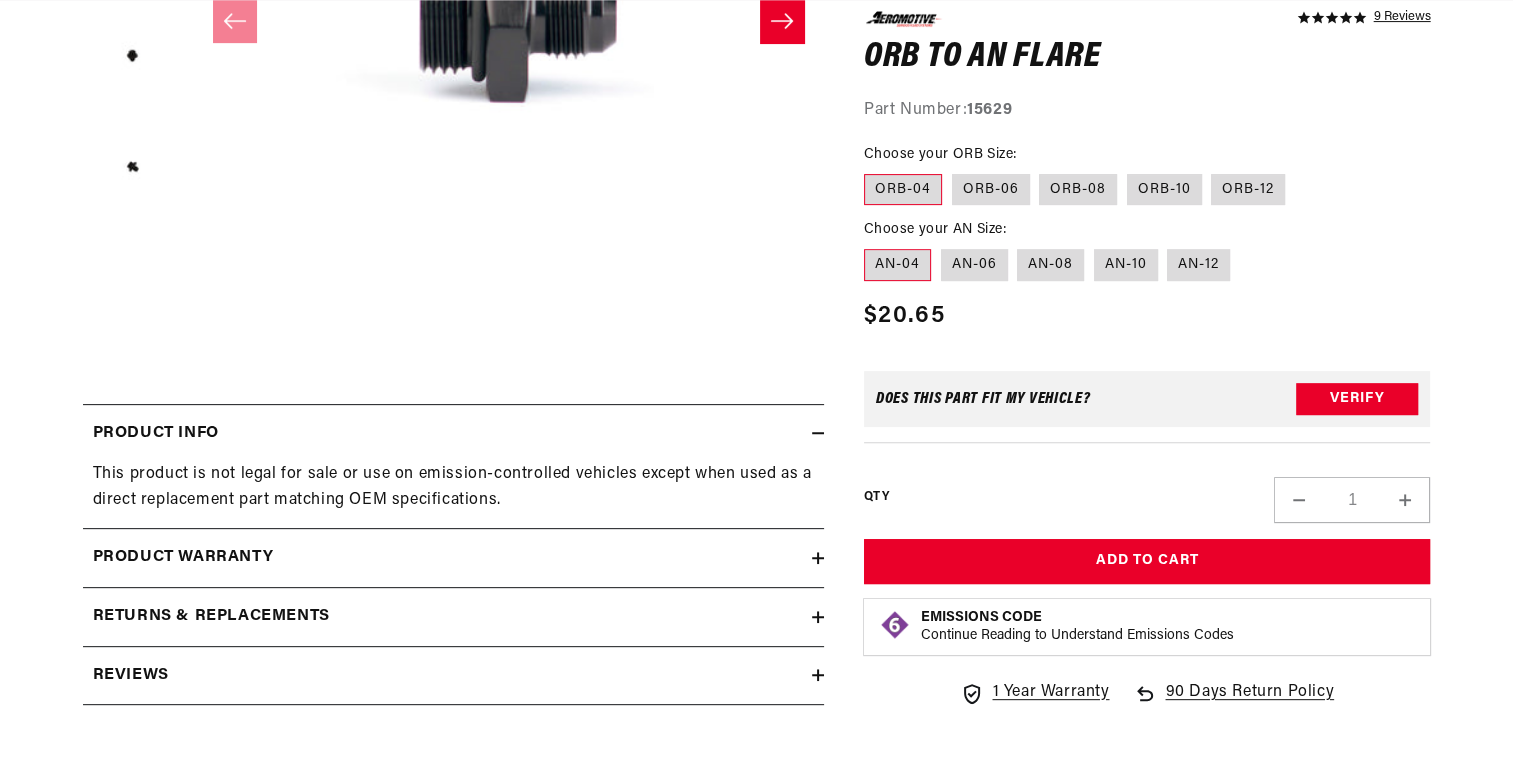 click 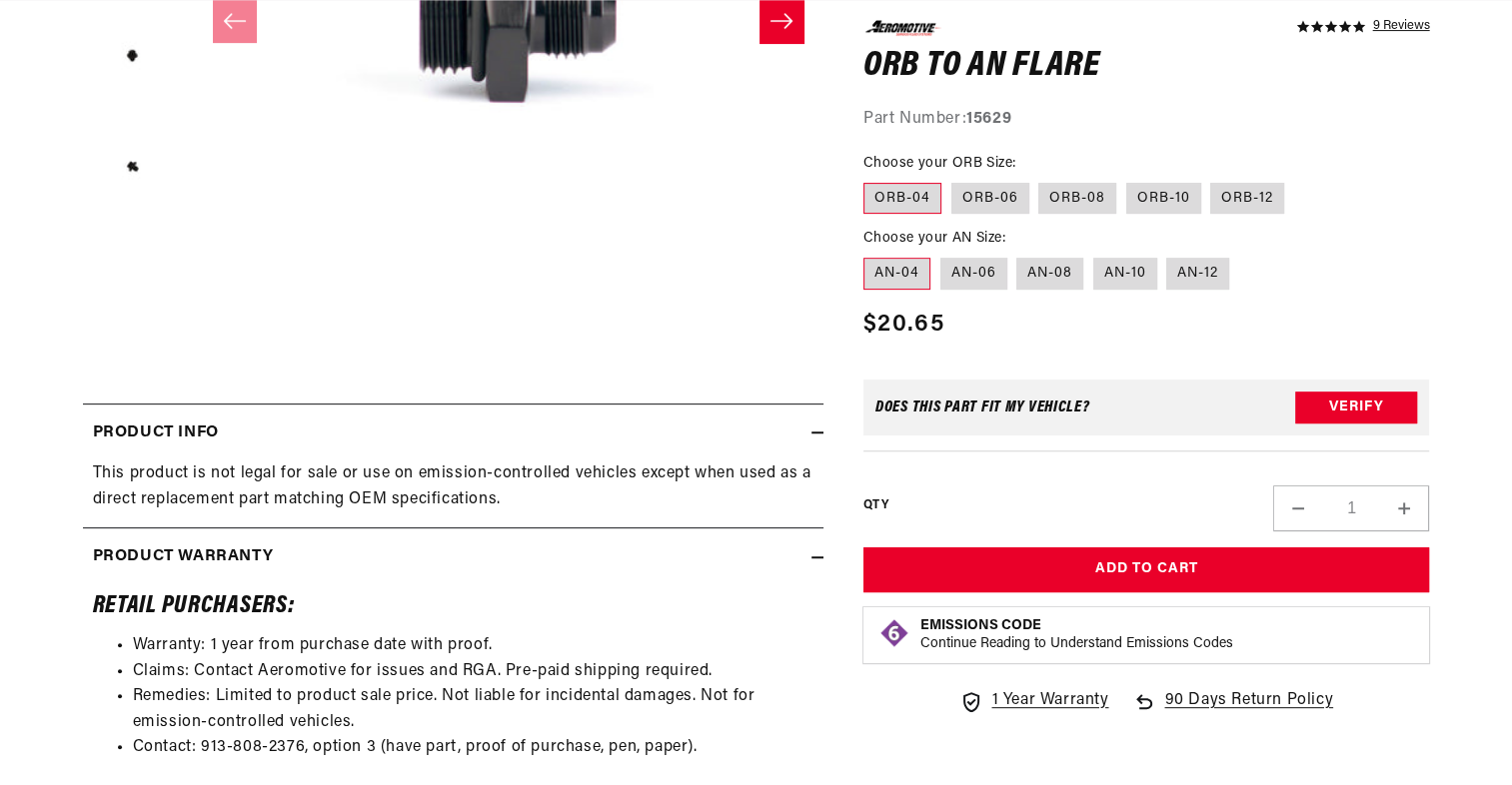 scroll, scrollTop: 0, scrollLeft: 790, axis: horizontal 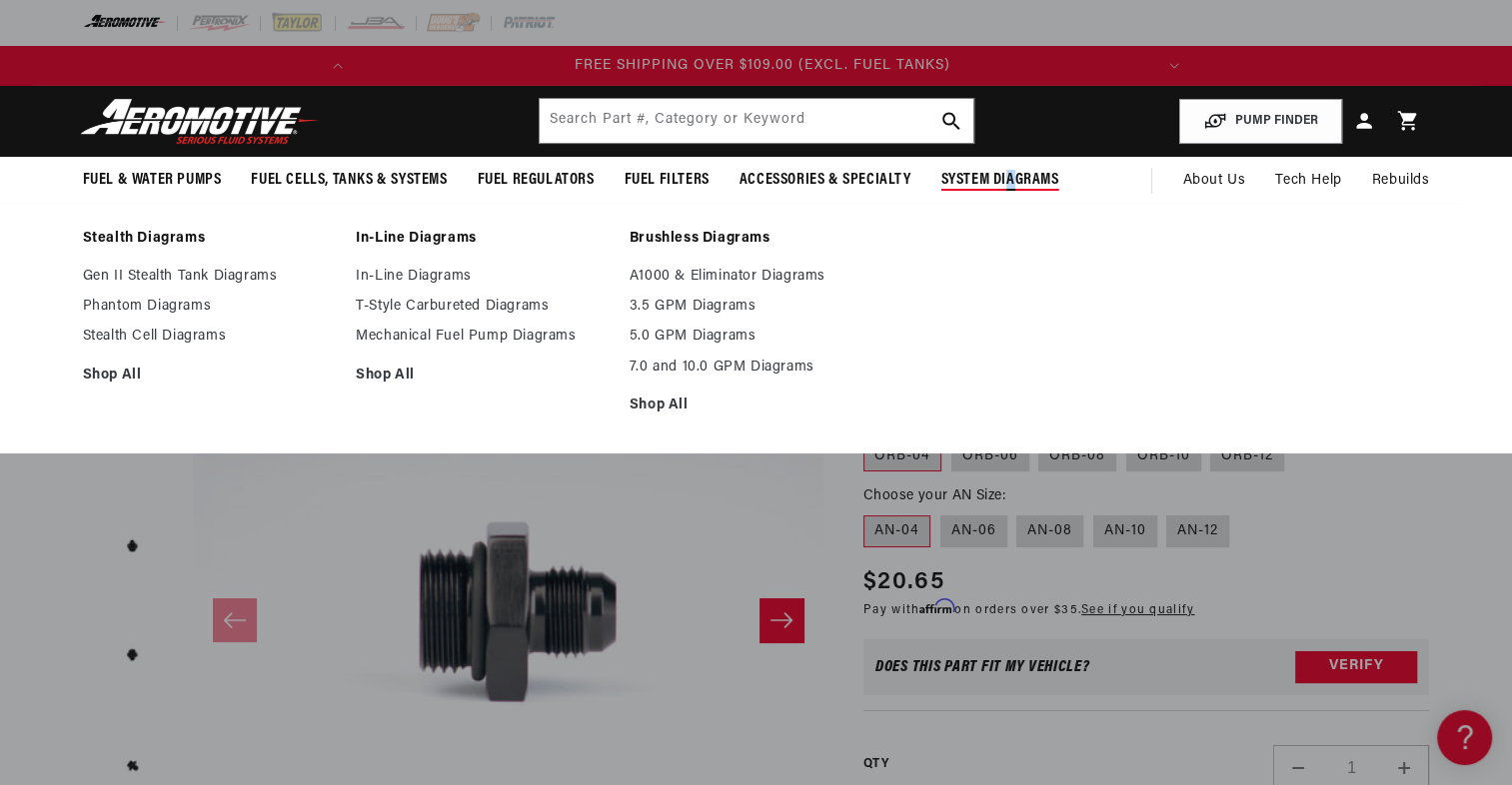 click on "System Diagrams" at bounding box center (1000, 180) 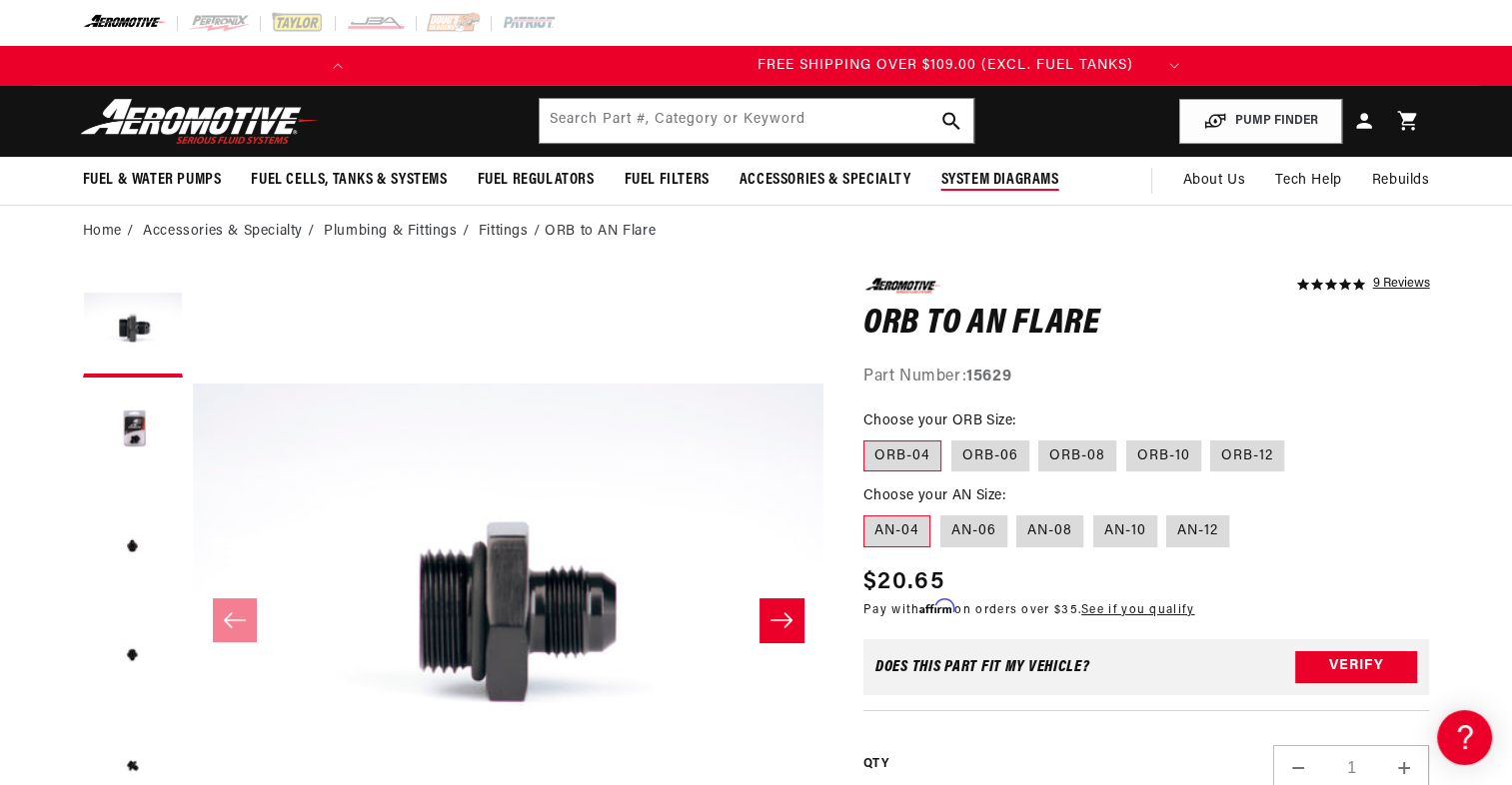 drag, startPoint x: 1009, startPoint y: 178, endPoint x: 977, endPoint y: 178, distance: 32 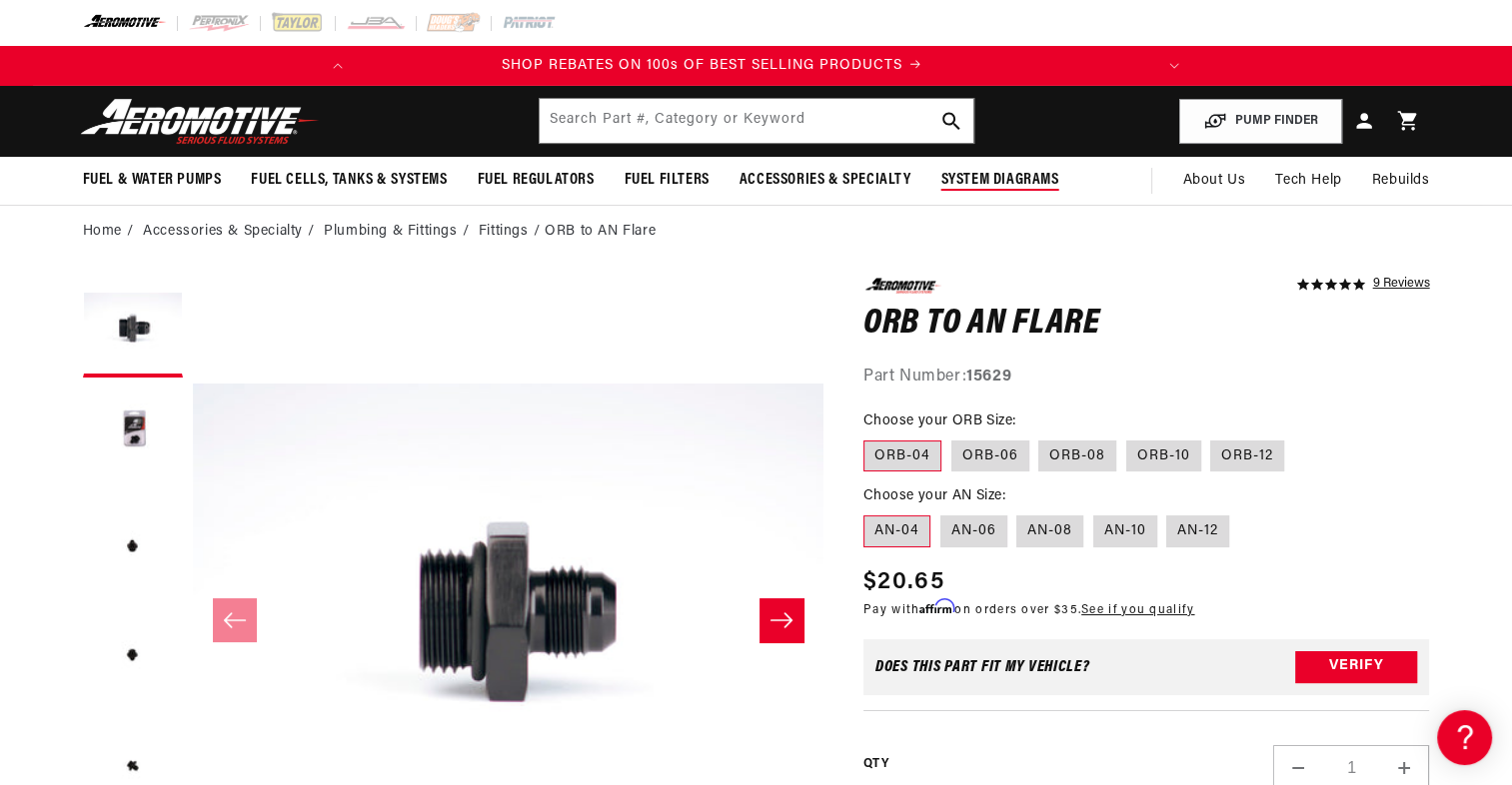 scroll, scrollTop: 0, scrollLeft: 0, axis: both 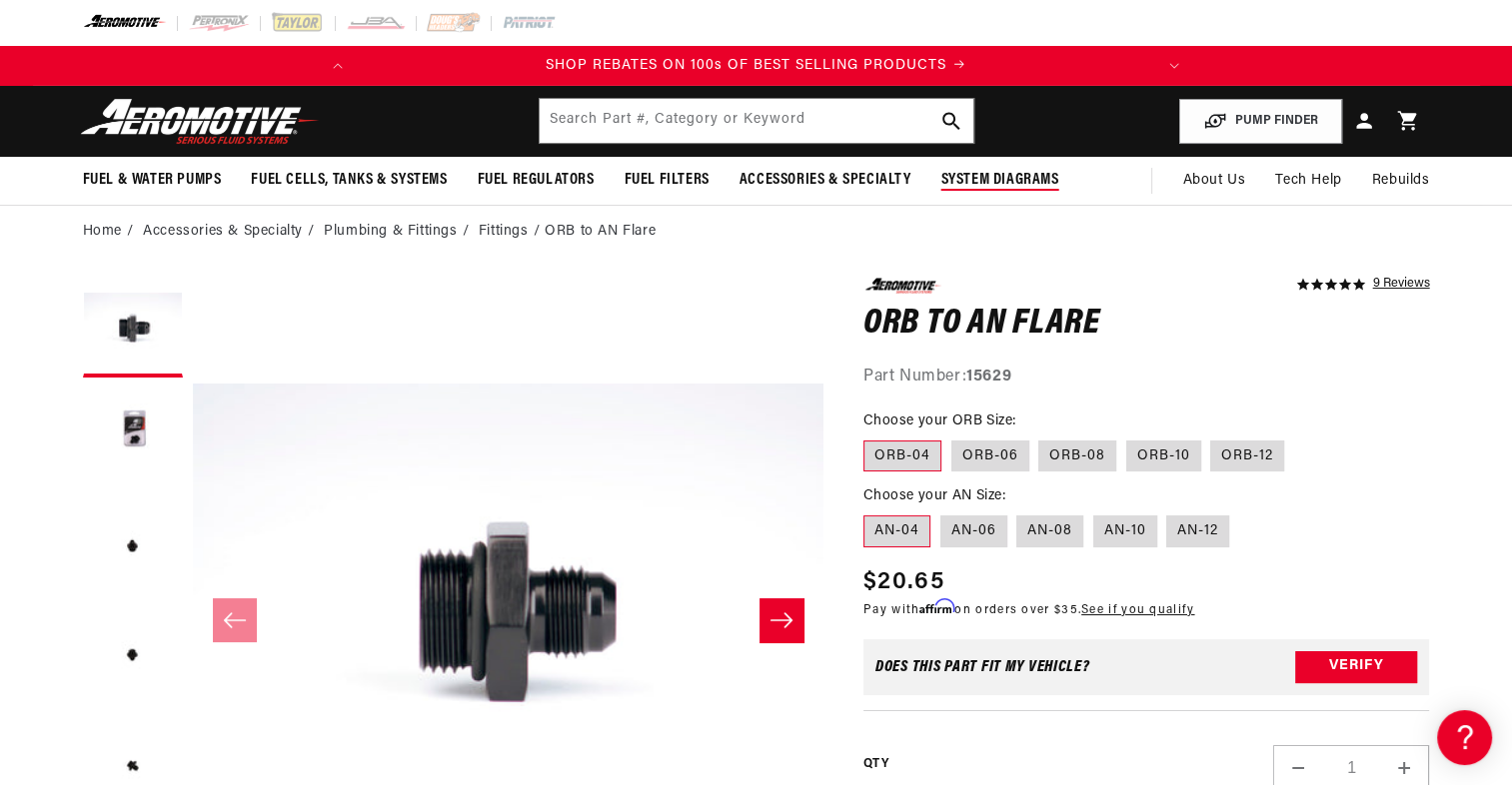 click on "System Diagrams" at bounding box center [1000, 180] 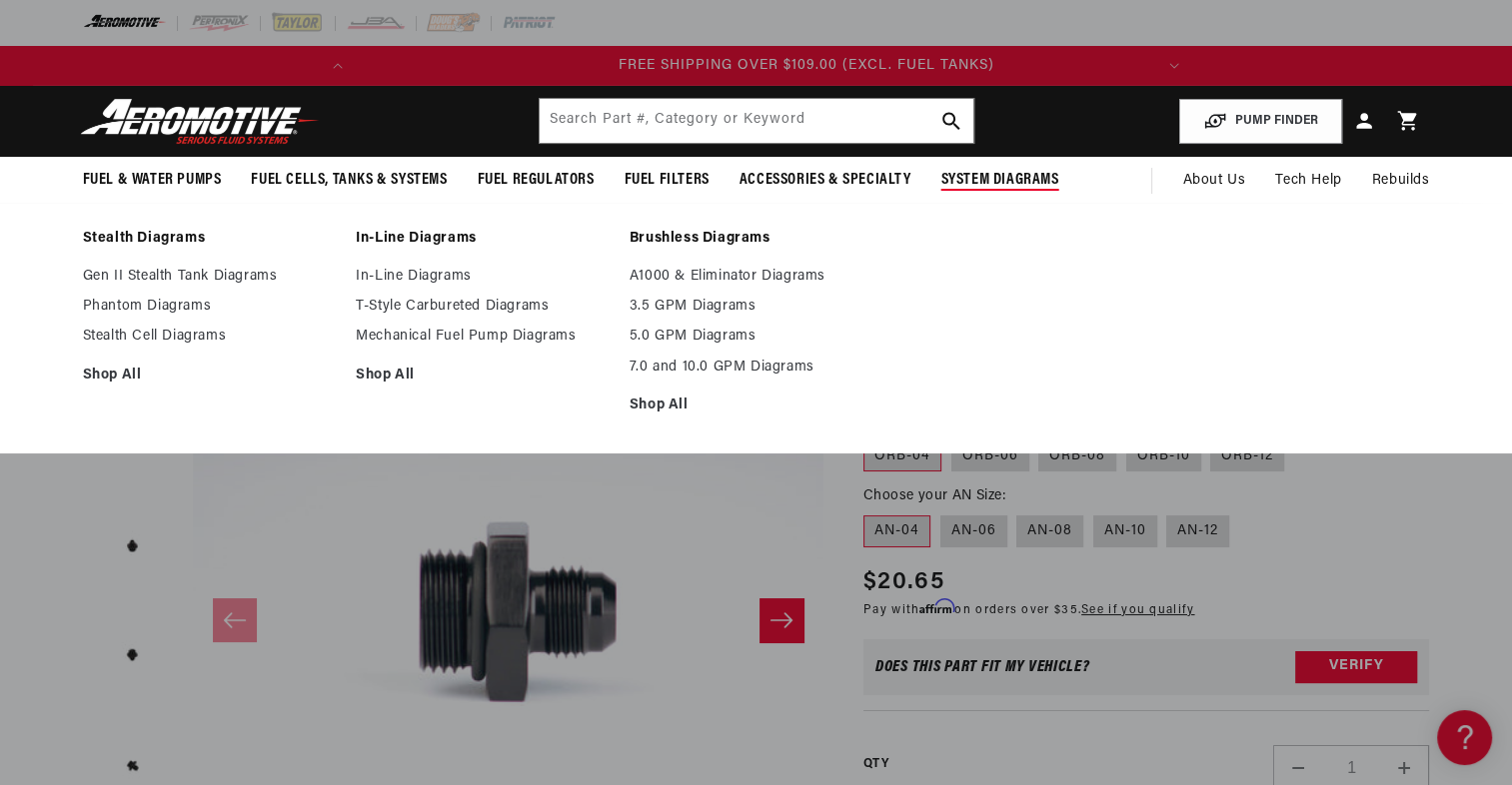 scroll, scrollTop: 0, scrollLeft: 790, axis: horizontal 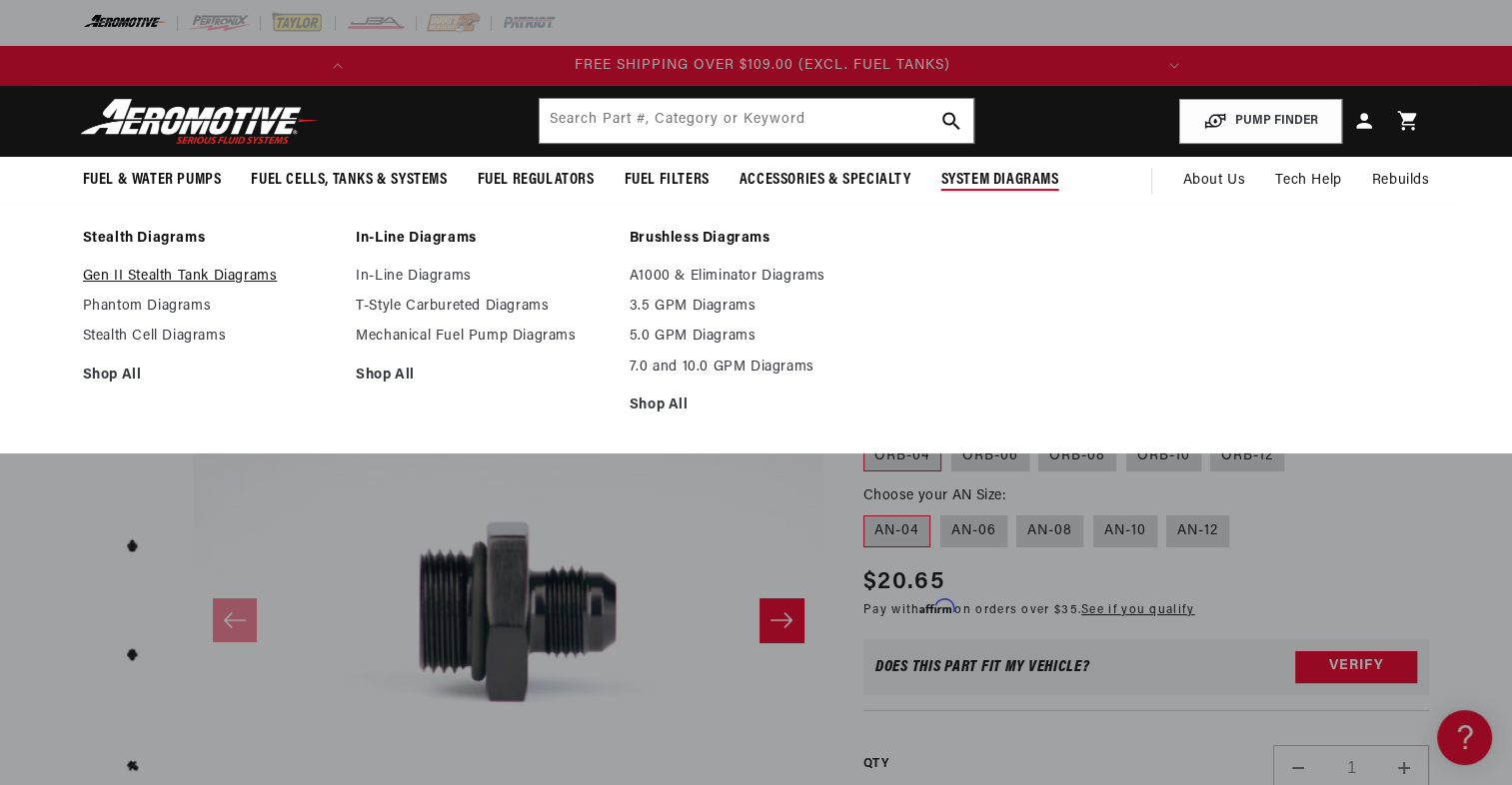 click on "Gen II Stealth Tank Diagrams" at bounding box center (210, 277) 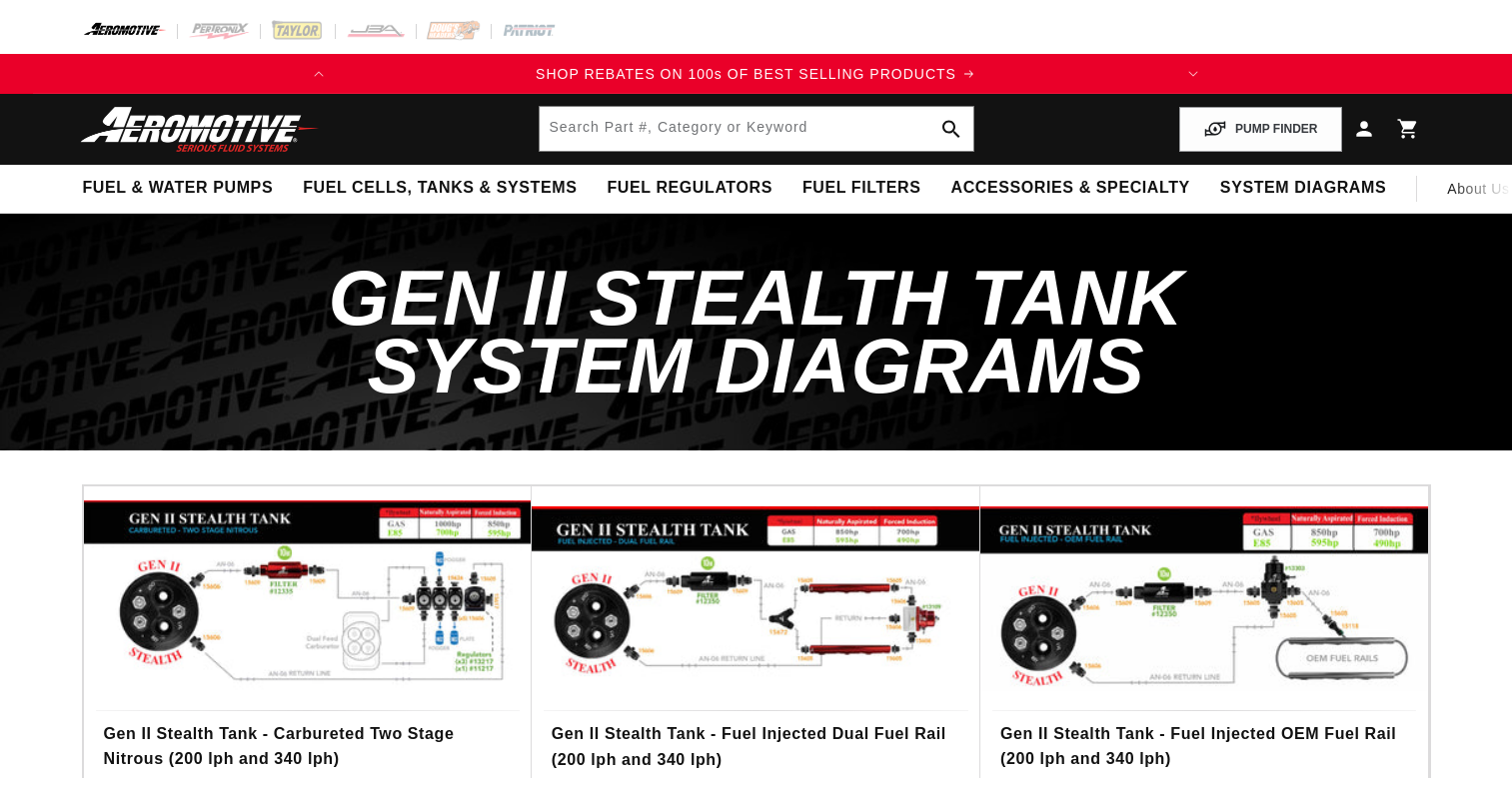 scroll, scrollTop: 0, scrollLeft: 0, axis: both 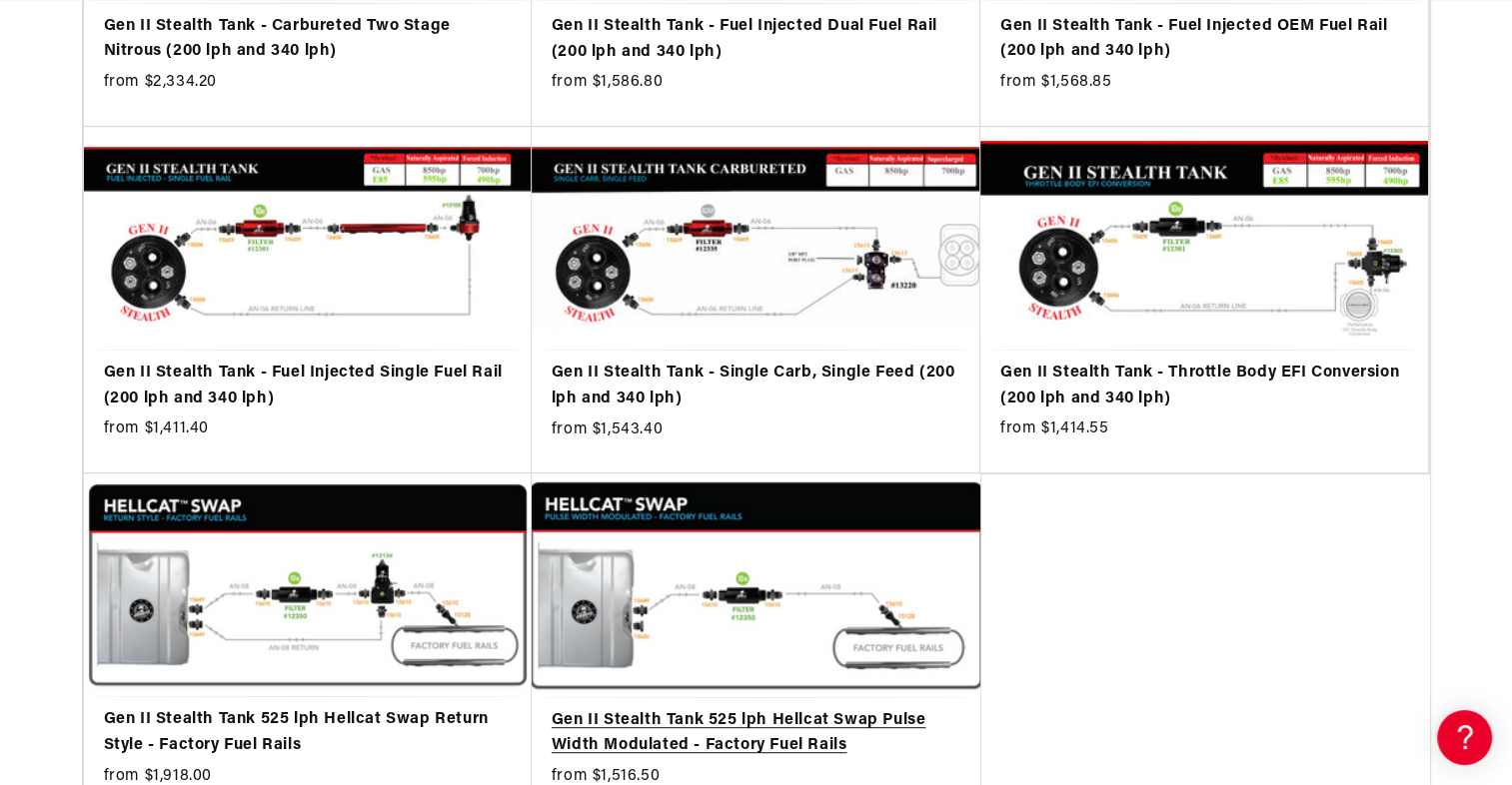click on "Gen II Stealth Tank 525 lph Hellcat Swap Pulse Width Modulated - Factory Fuel Rails" at bounding box center [756, 733] 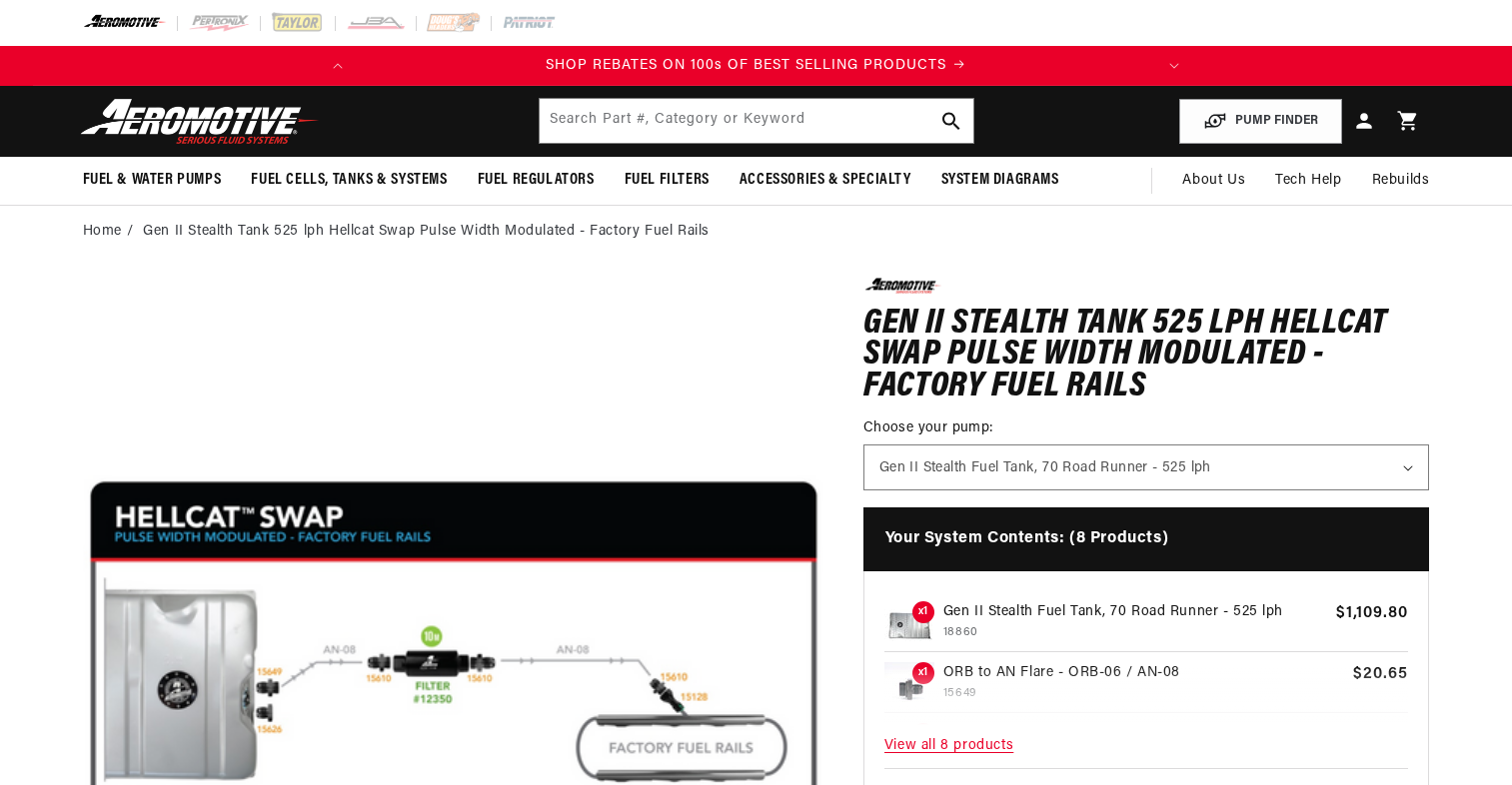 scroll, scrollTop: 0, scrollLeft: 0, axis: both 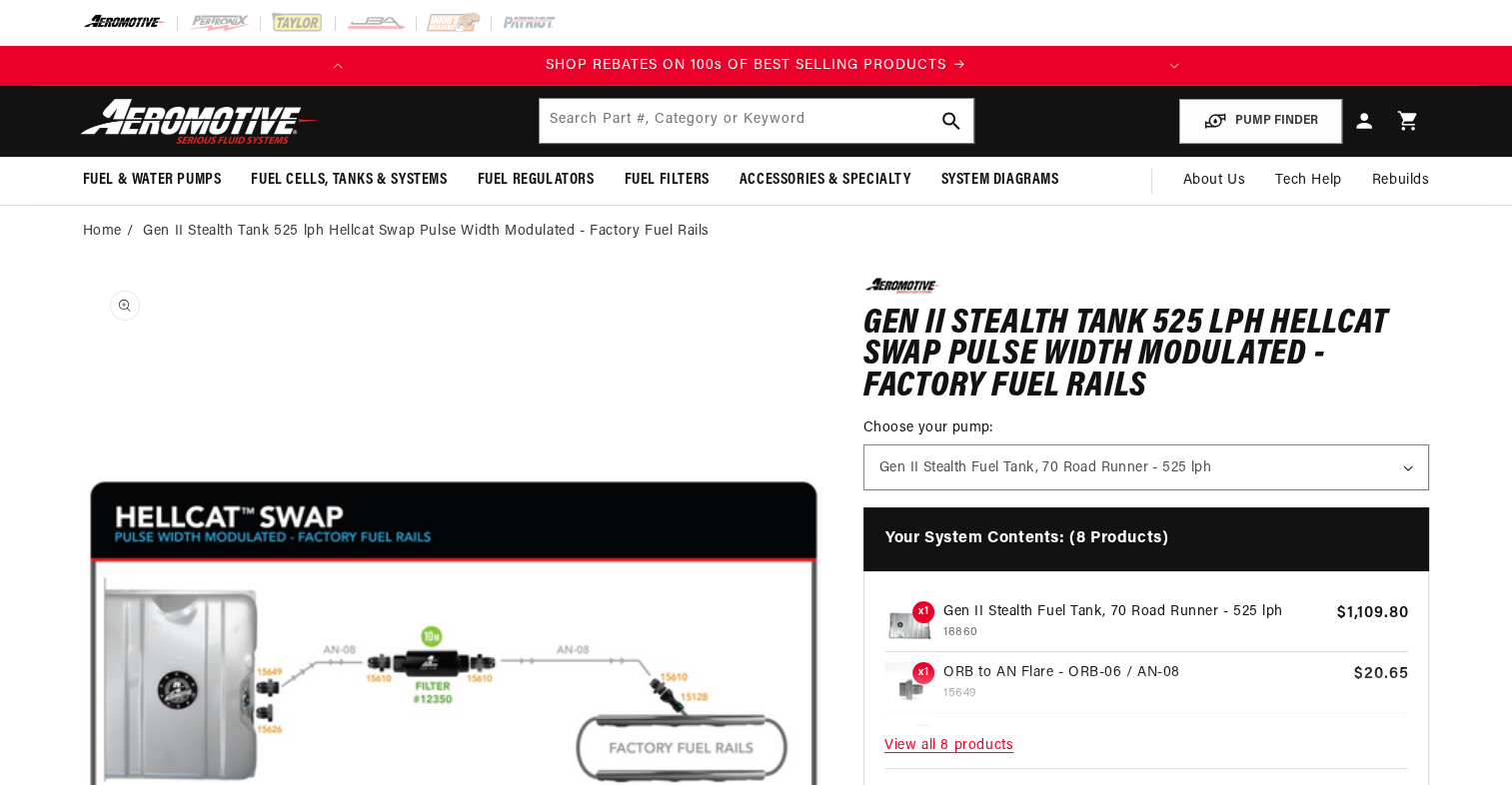 click on "Open media 1 in modal" at bounding box center (83, 1019) 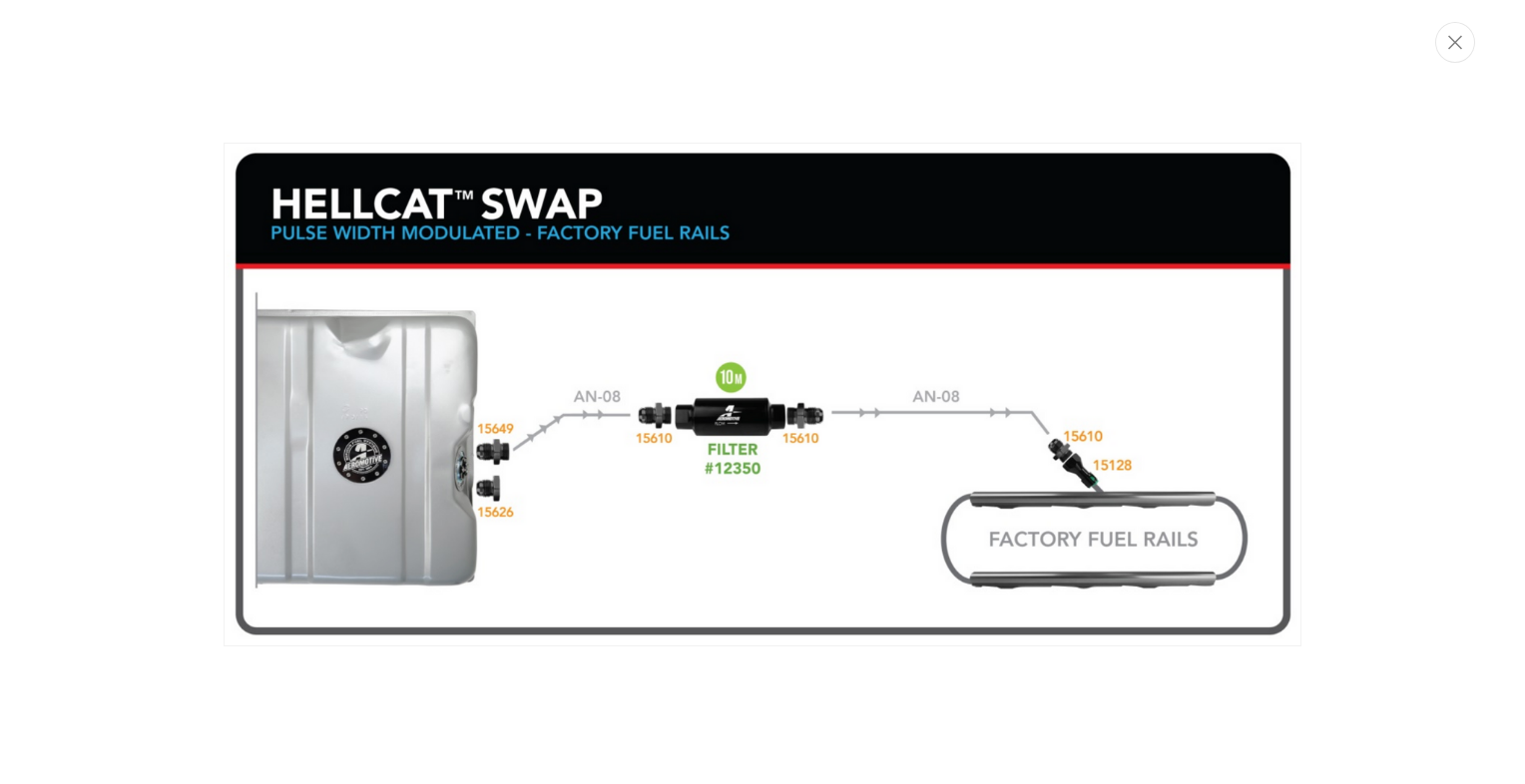 scroll, scrollTop: 0, scrollLeft: 0, axis: both 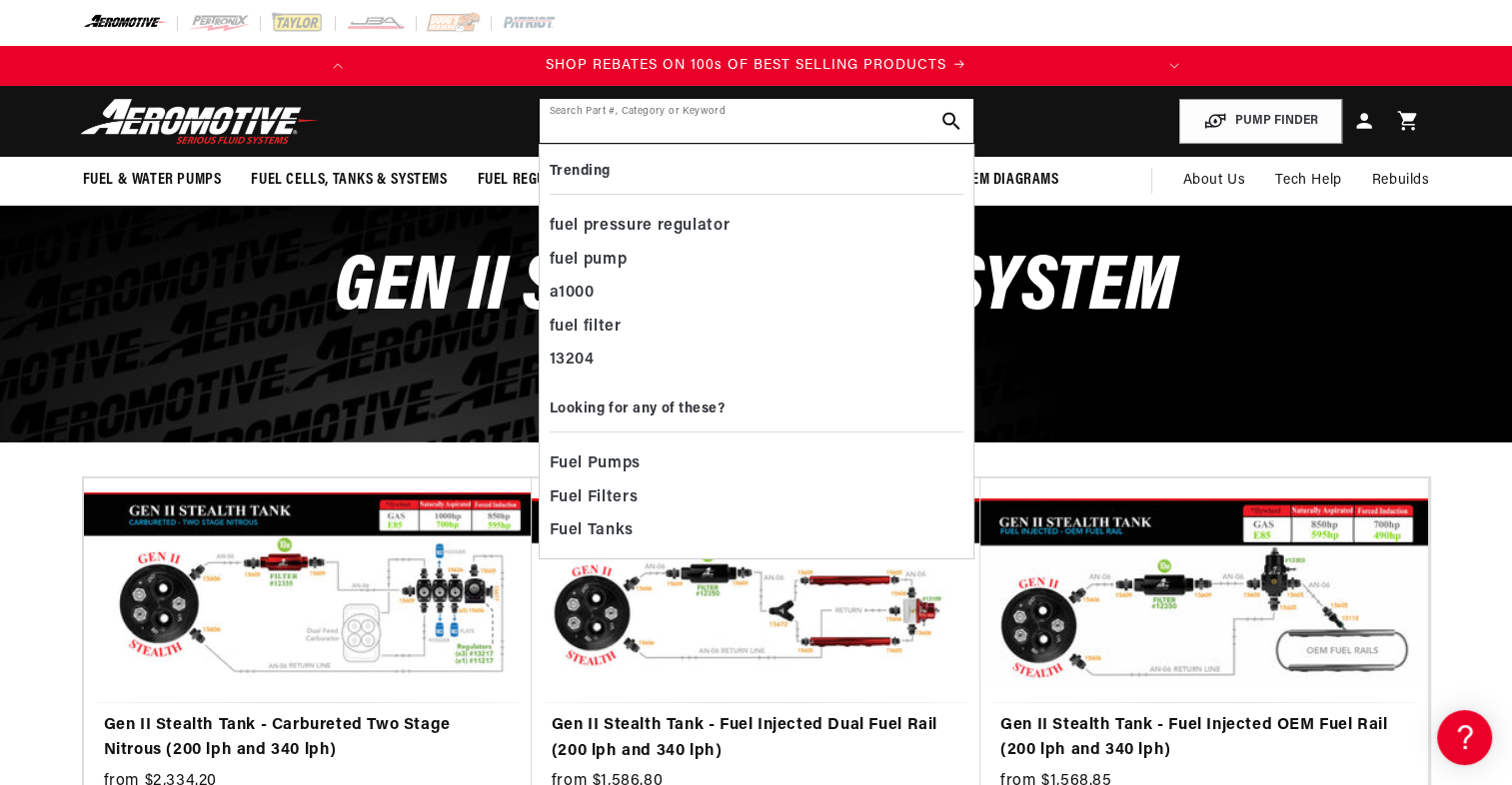 click 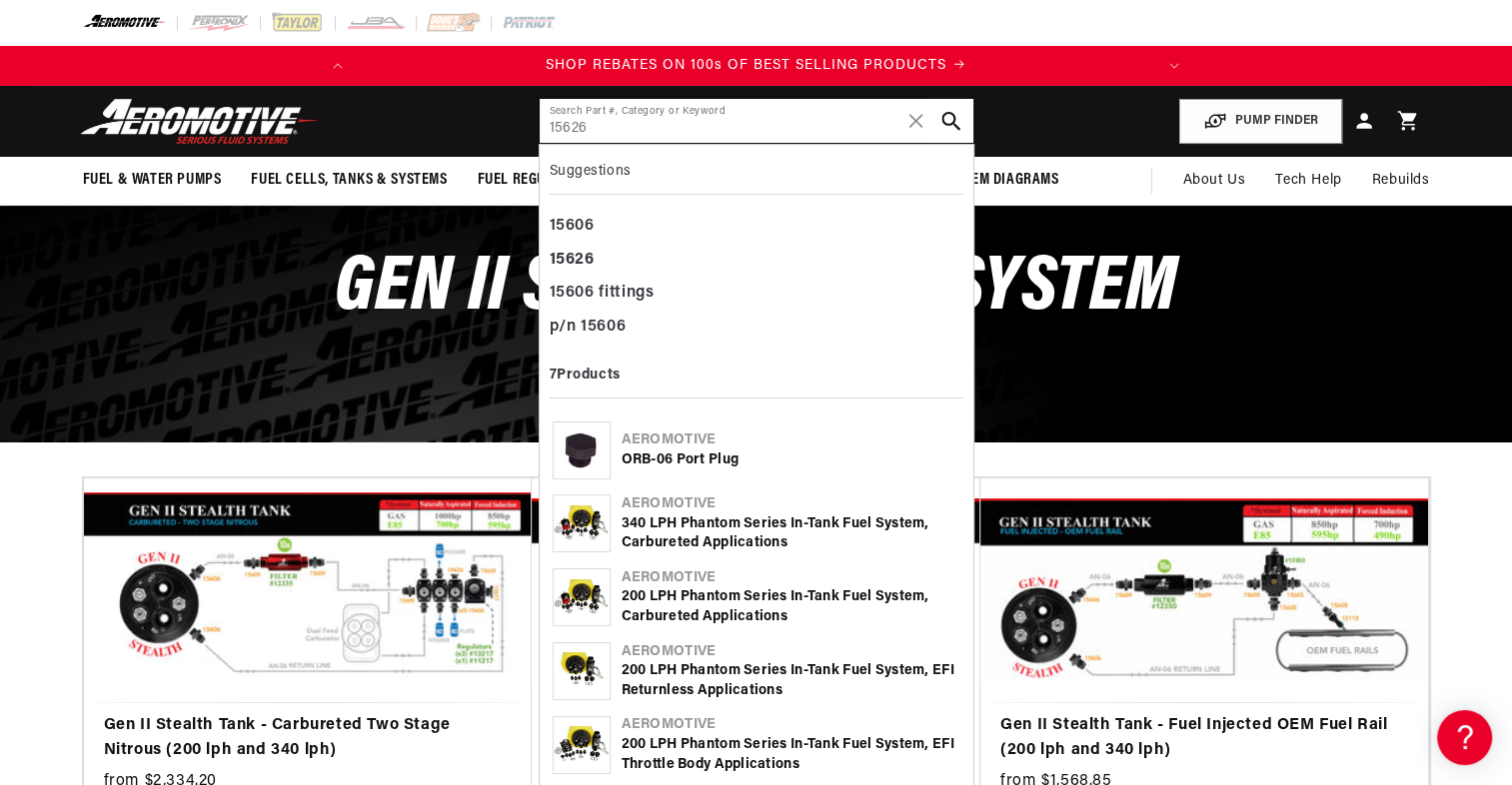 type on "15626" 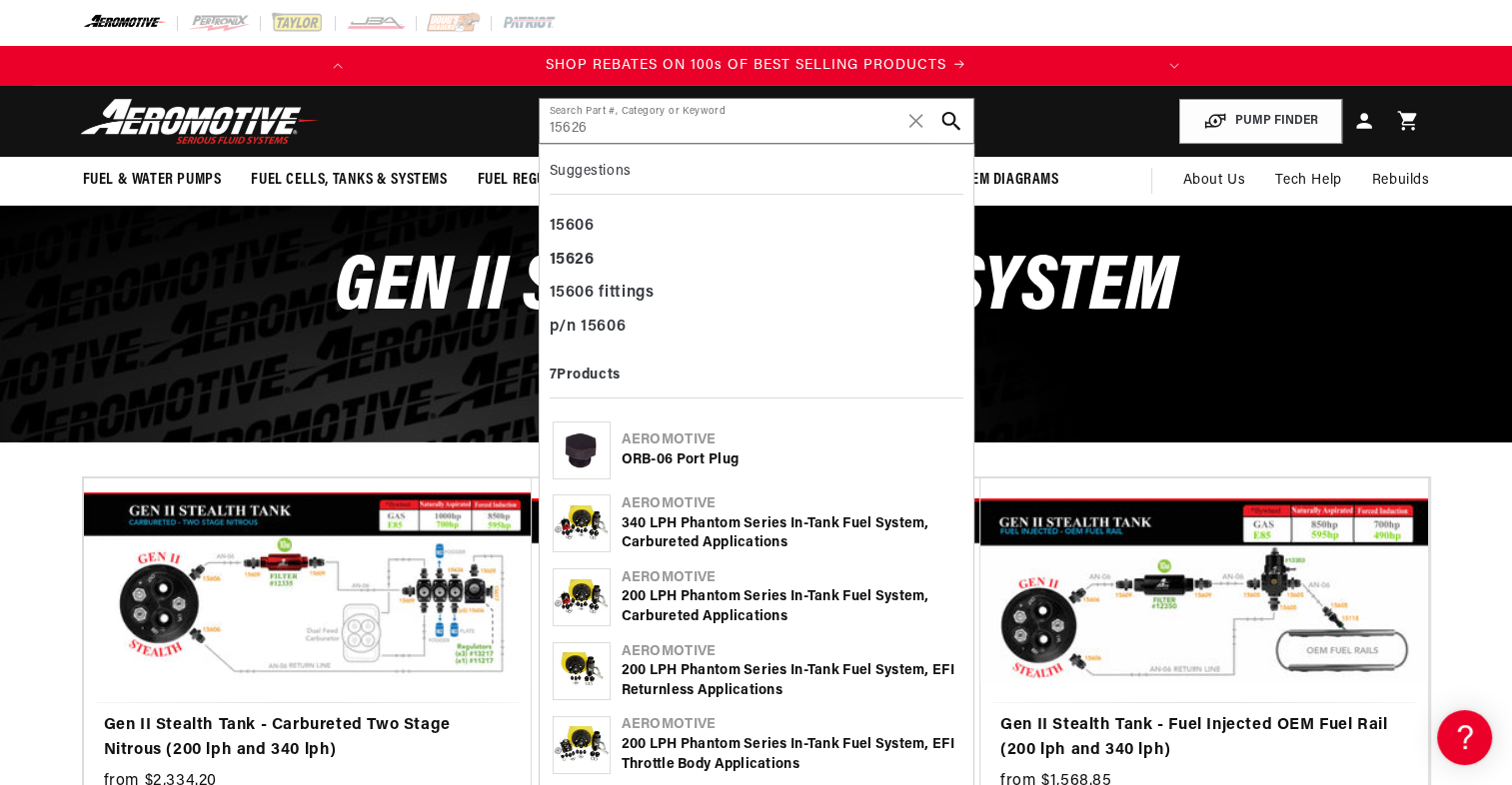 click 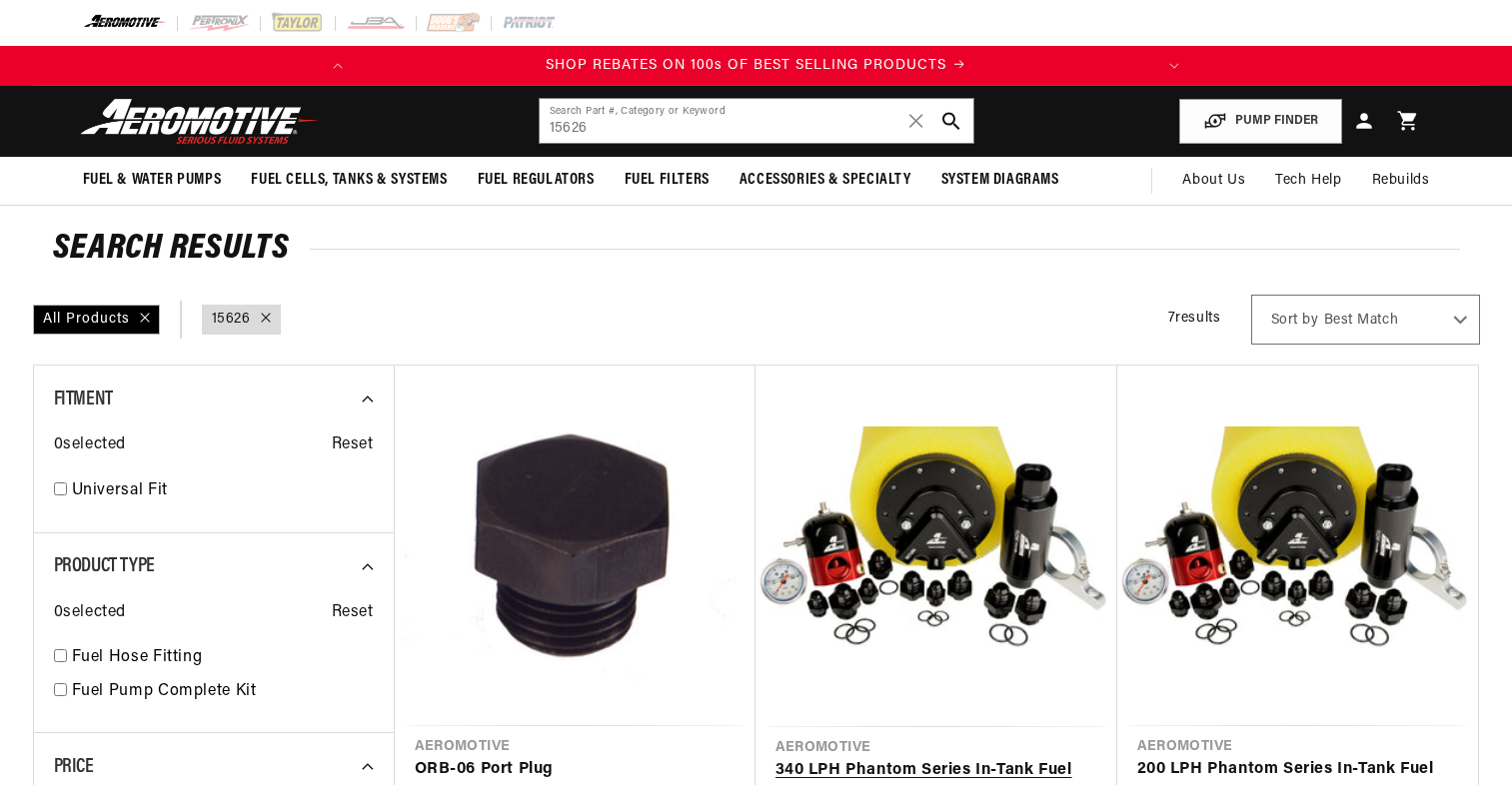 scroll, scrollTop: 0, scrollLeft: 0, axis: both 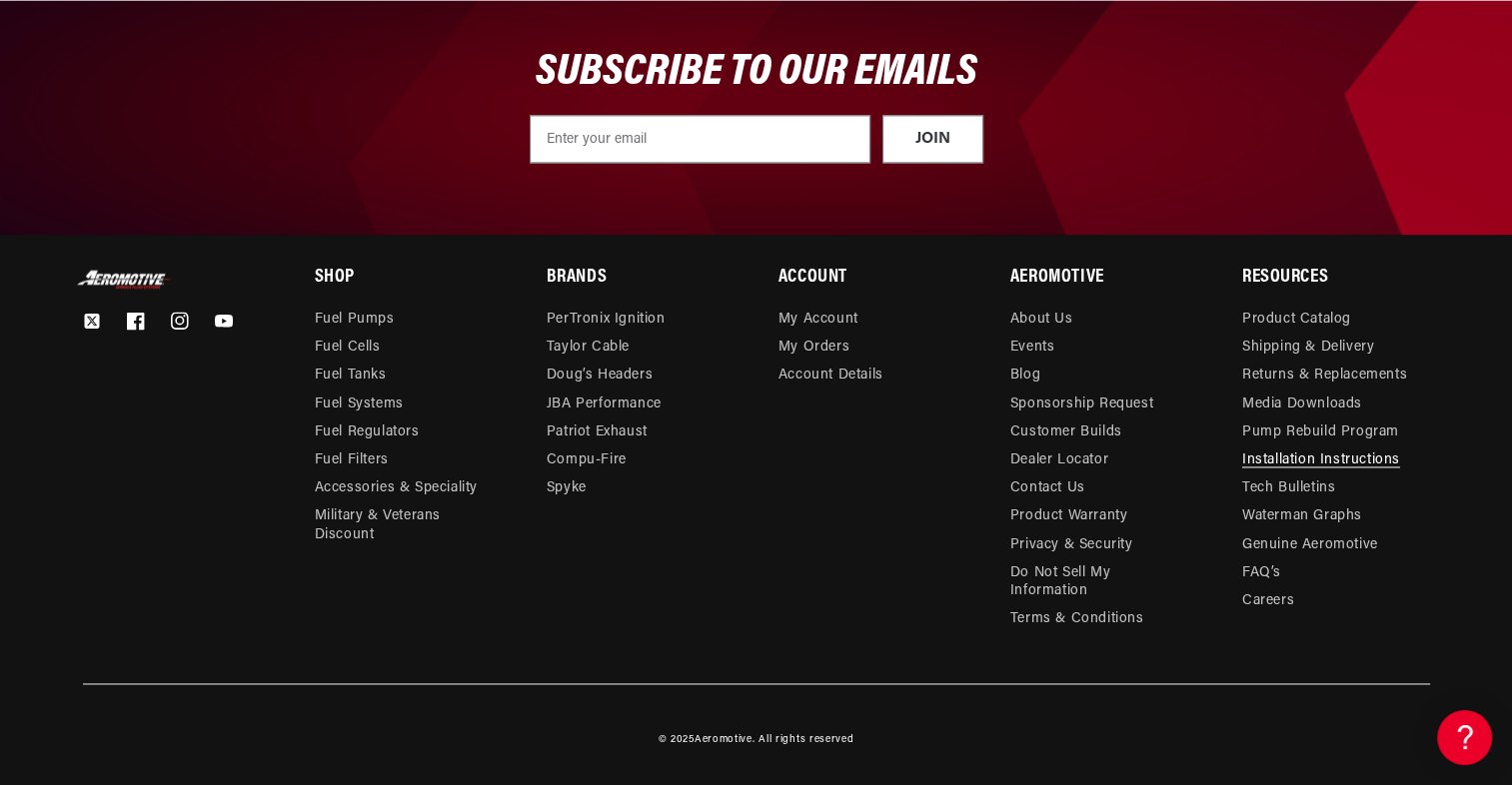 click on "Installation Instructions" at bounding box center [1321, 460] 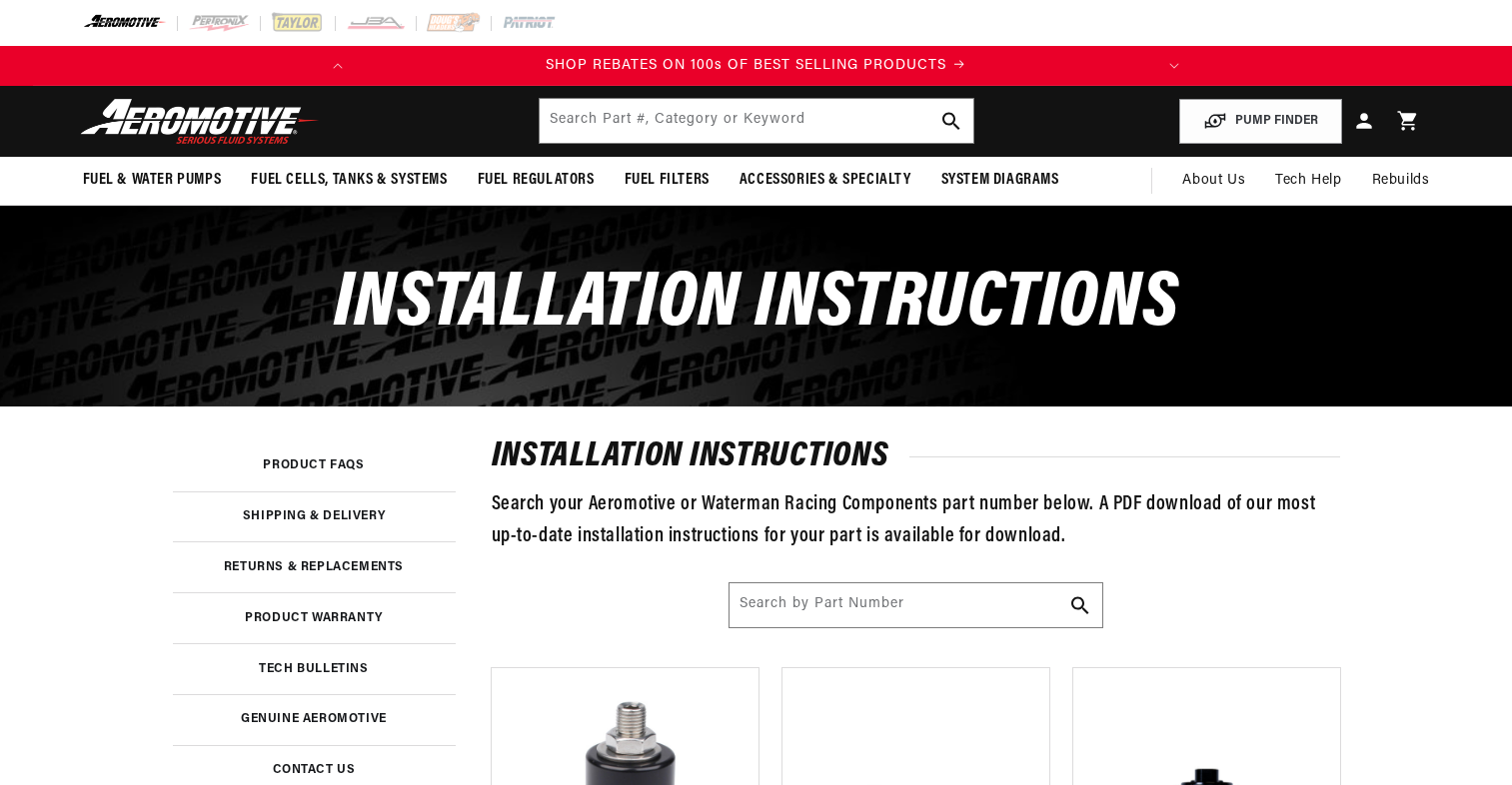 scroll, scrollTop: 0, scrollLeft: 0, axis: both 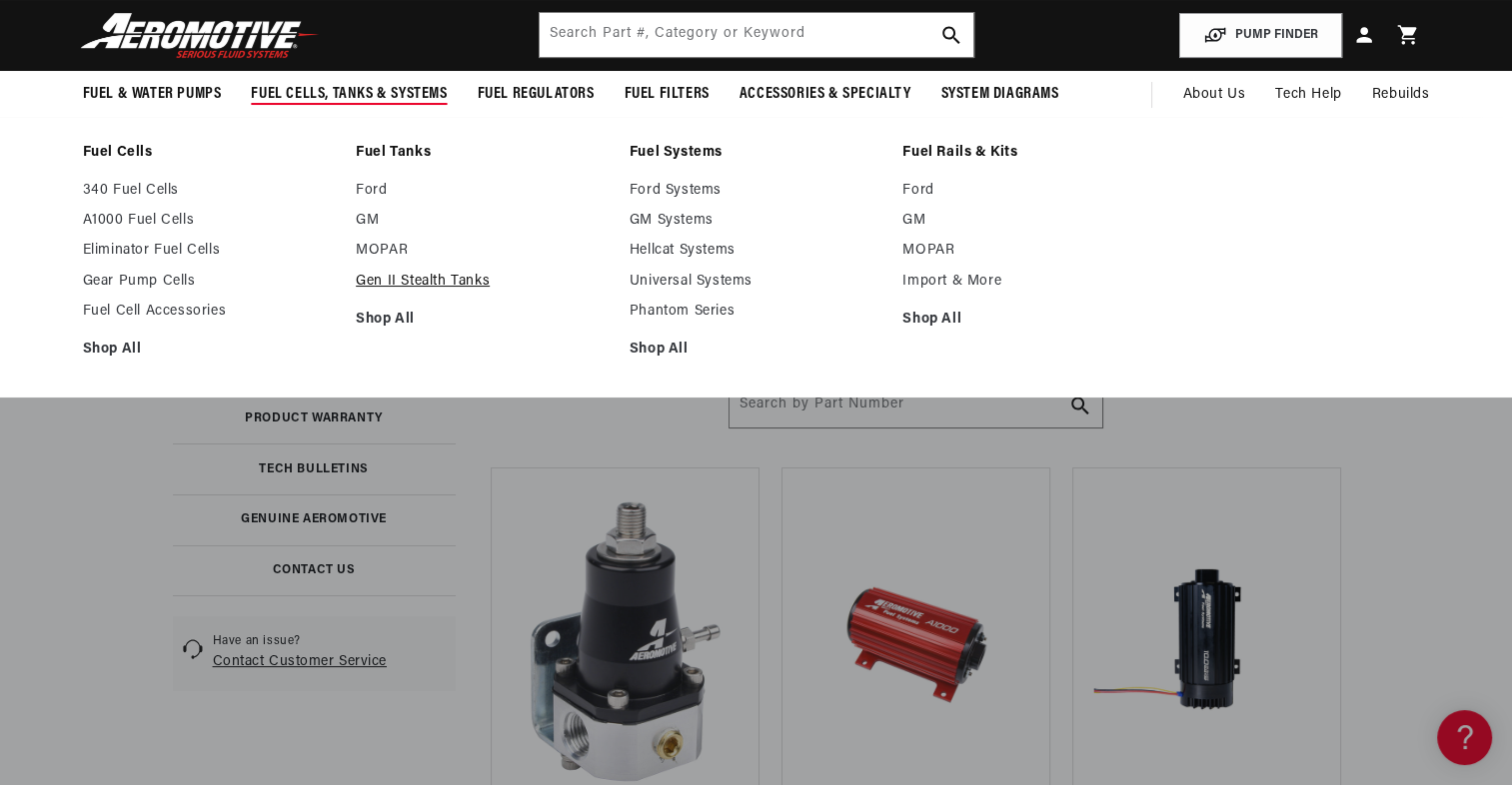 click on "Gen II Stealth Tanks" at bounding box center [483, 282] 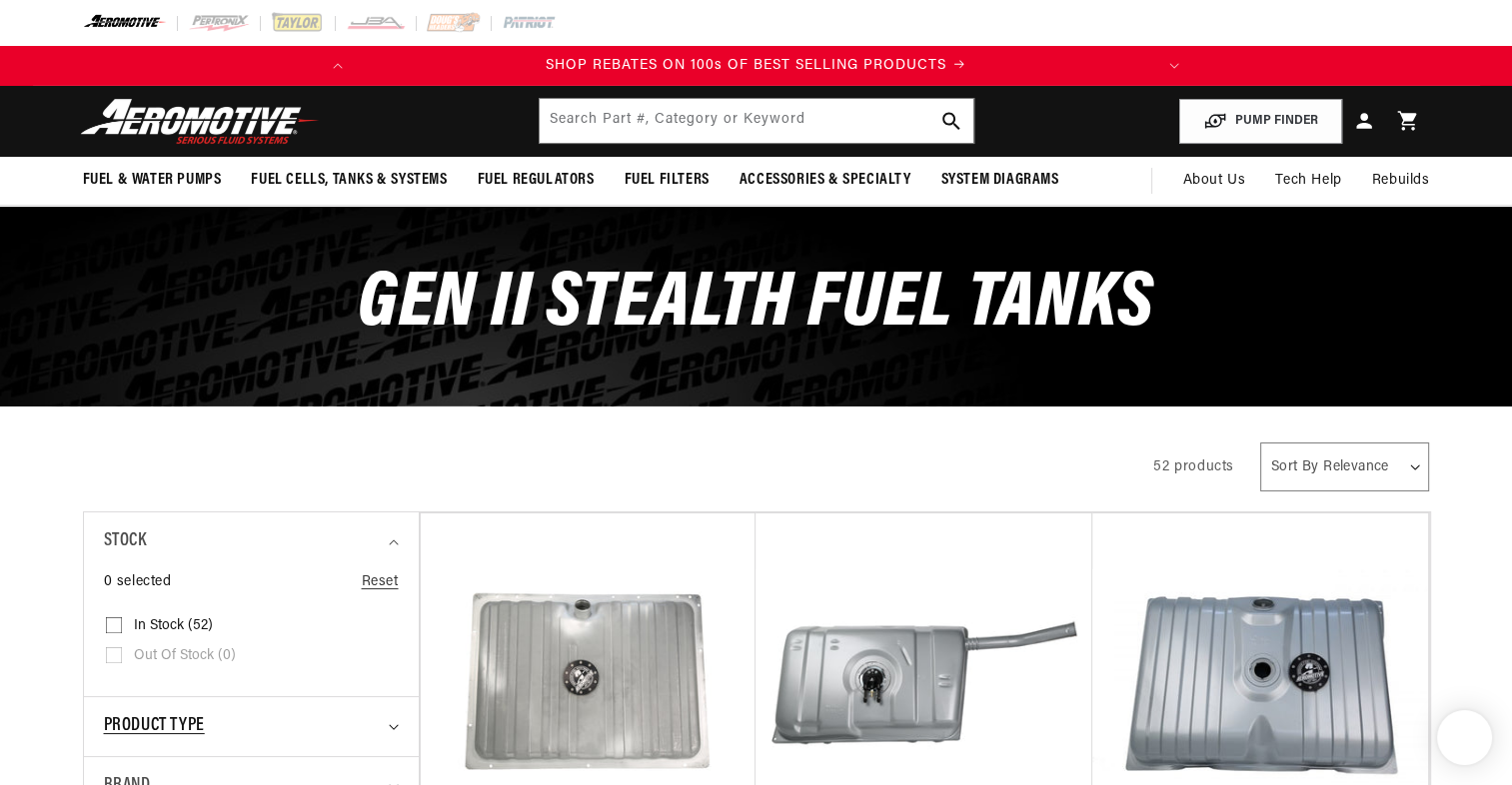 scroll, scrollTop: 396, scrollLeft: 0, axis: vertical 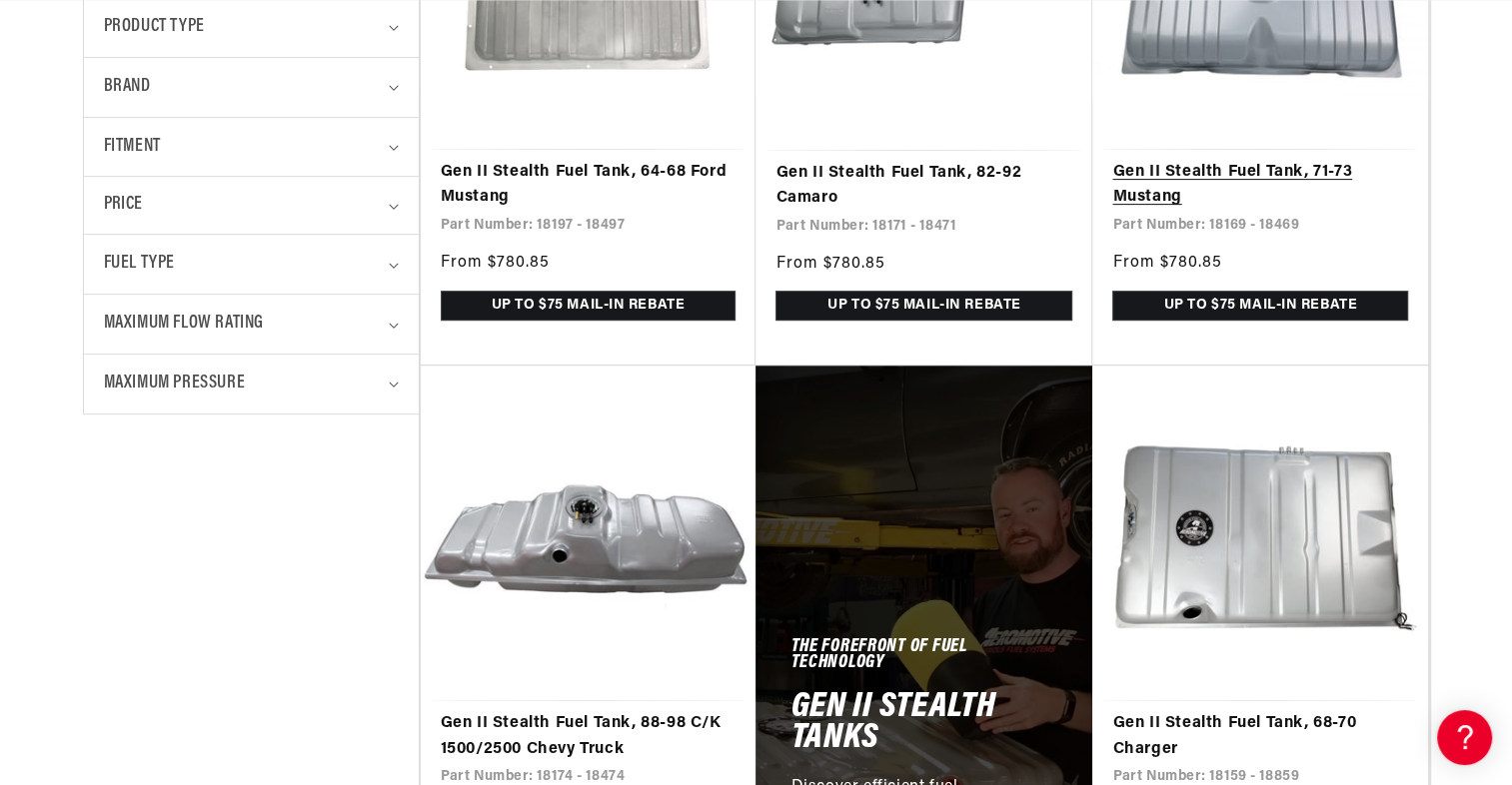 click on "Gen II Stealth Fuel Tank, 71-73 Mustang" at bounding box center [1260, 185] 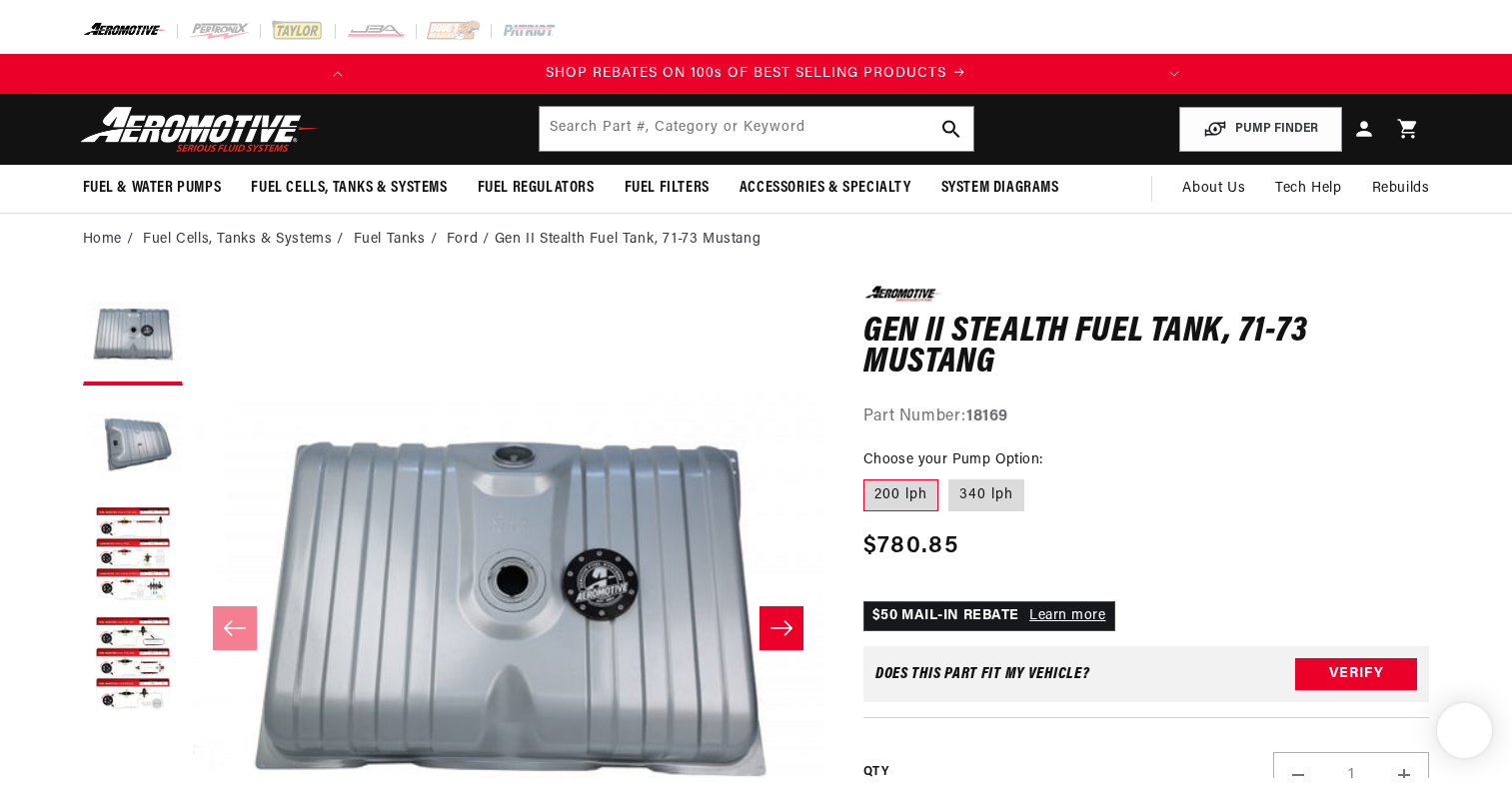 scroll, scrollTop: 0, scrollLeft: 0, axis: both 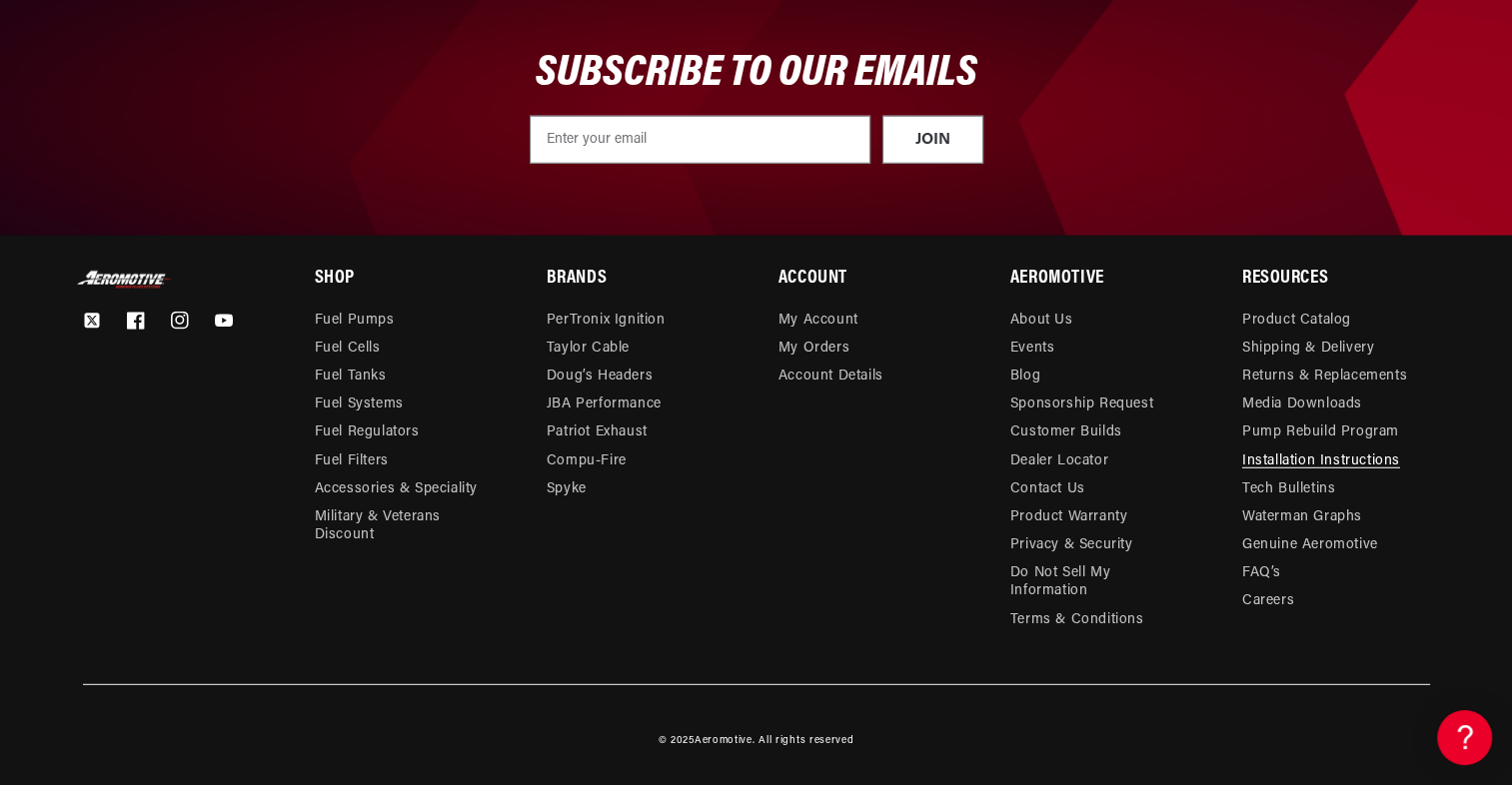 click on "Installation Instructions" at bounding box center (1321, 461) 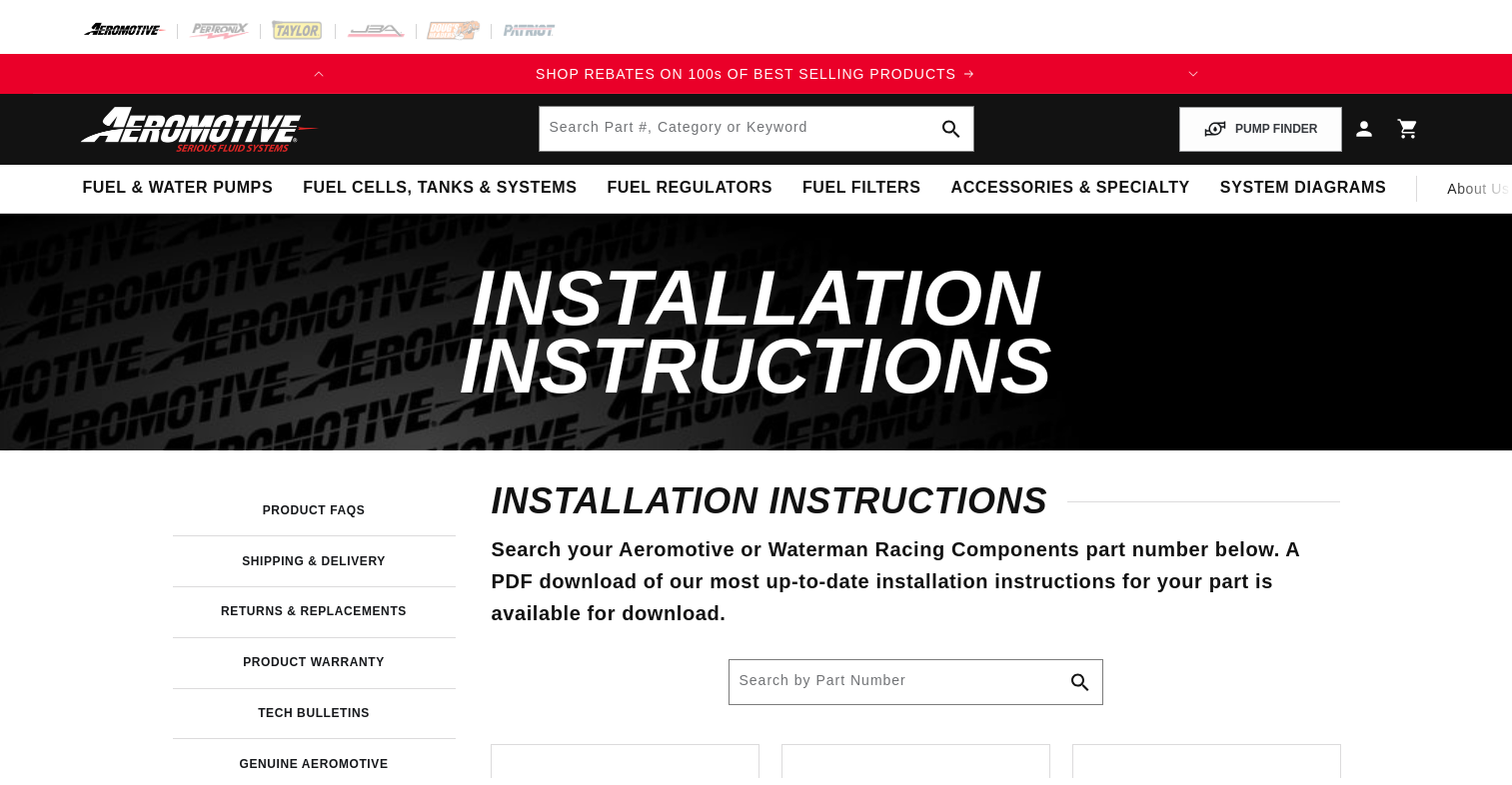 scroll, scrollTop: 0, scrollLeft: 0, axis: both 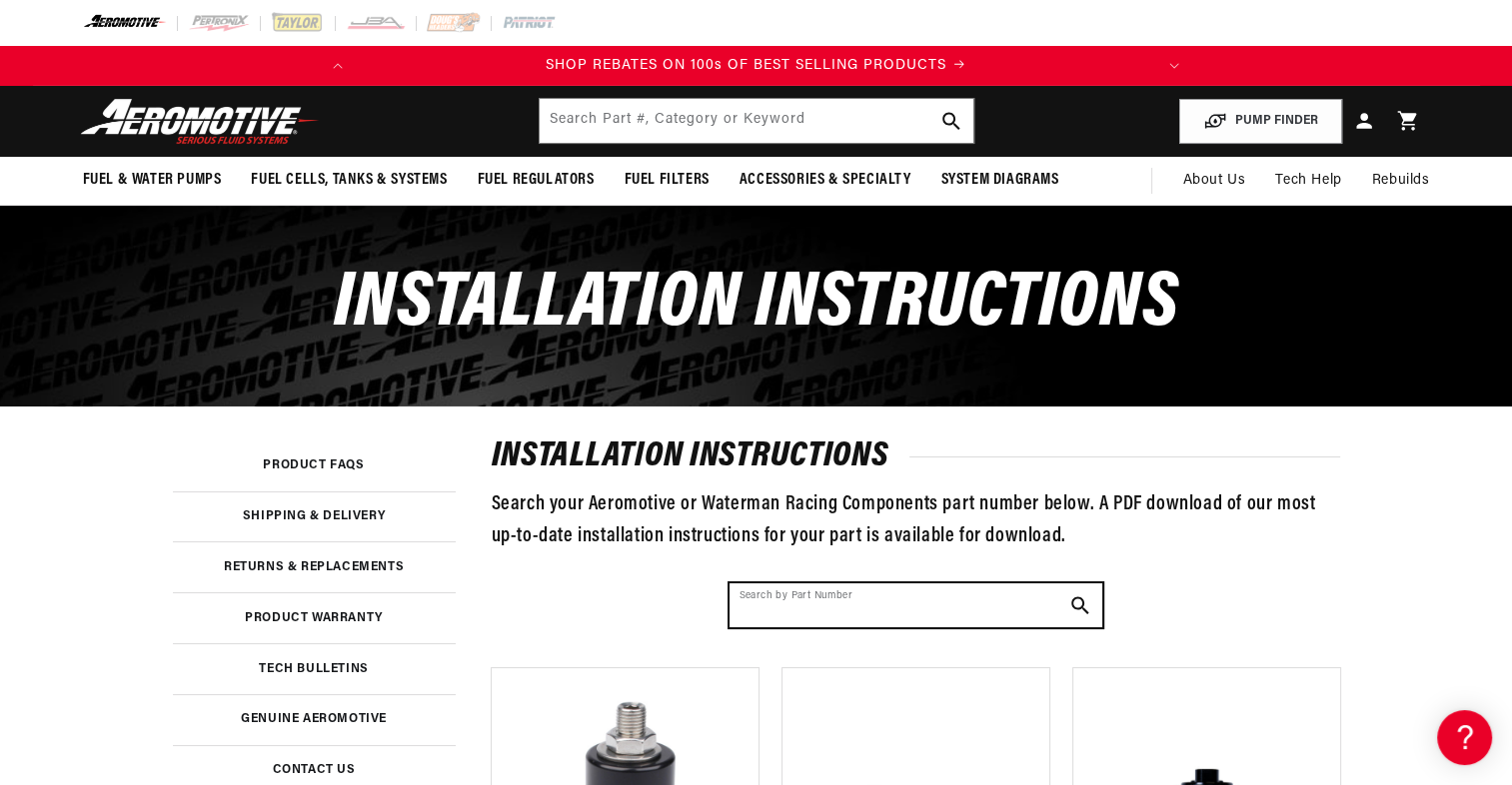 click on "Search by Part Number" at bounding box center [915, 605] 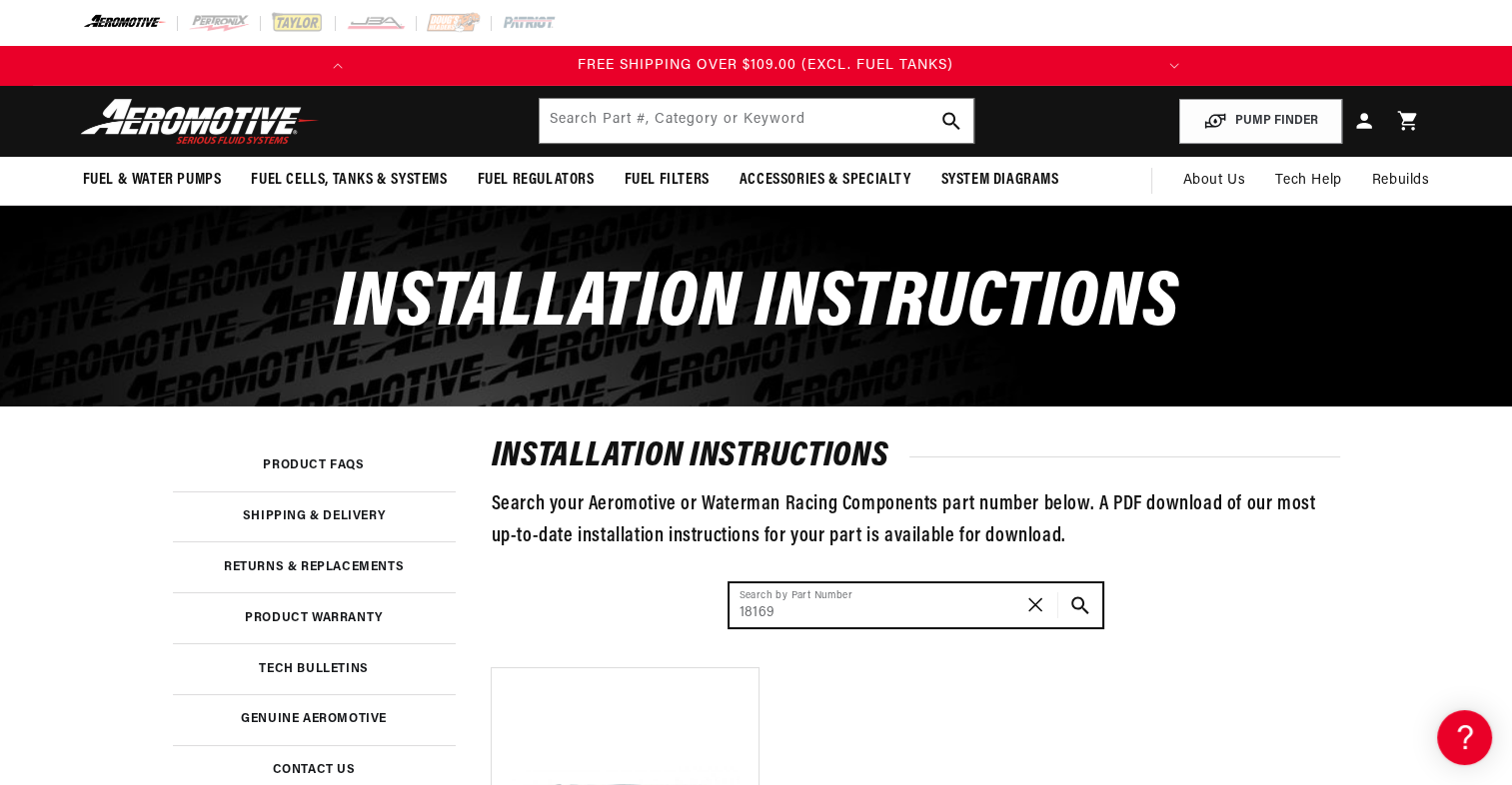 scroll, scrollTop: 0, scrollLeft: 790, axis: horizontal 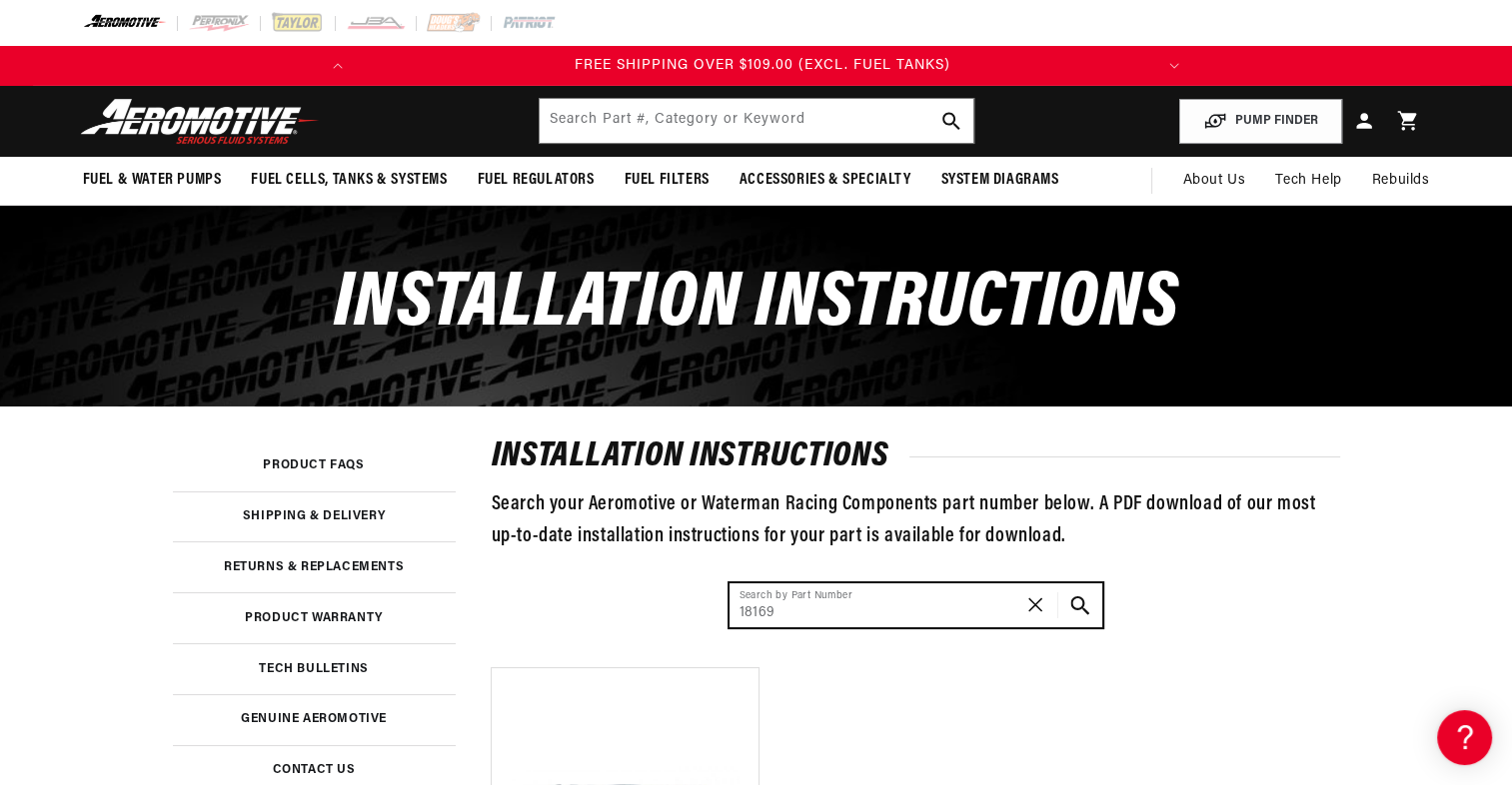 type on "18169" 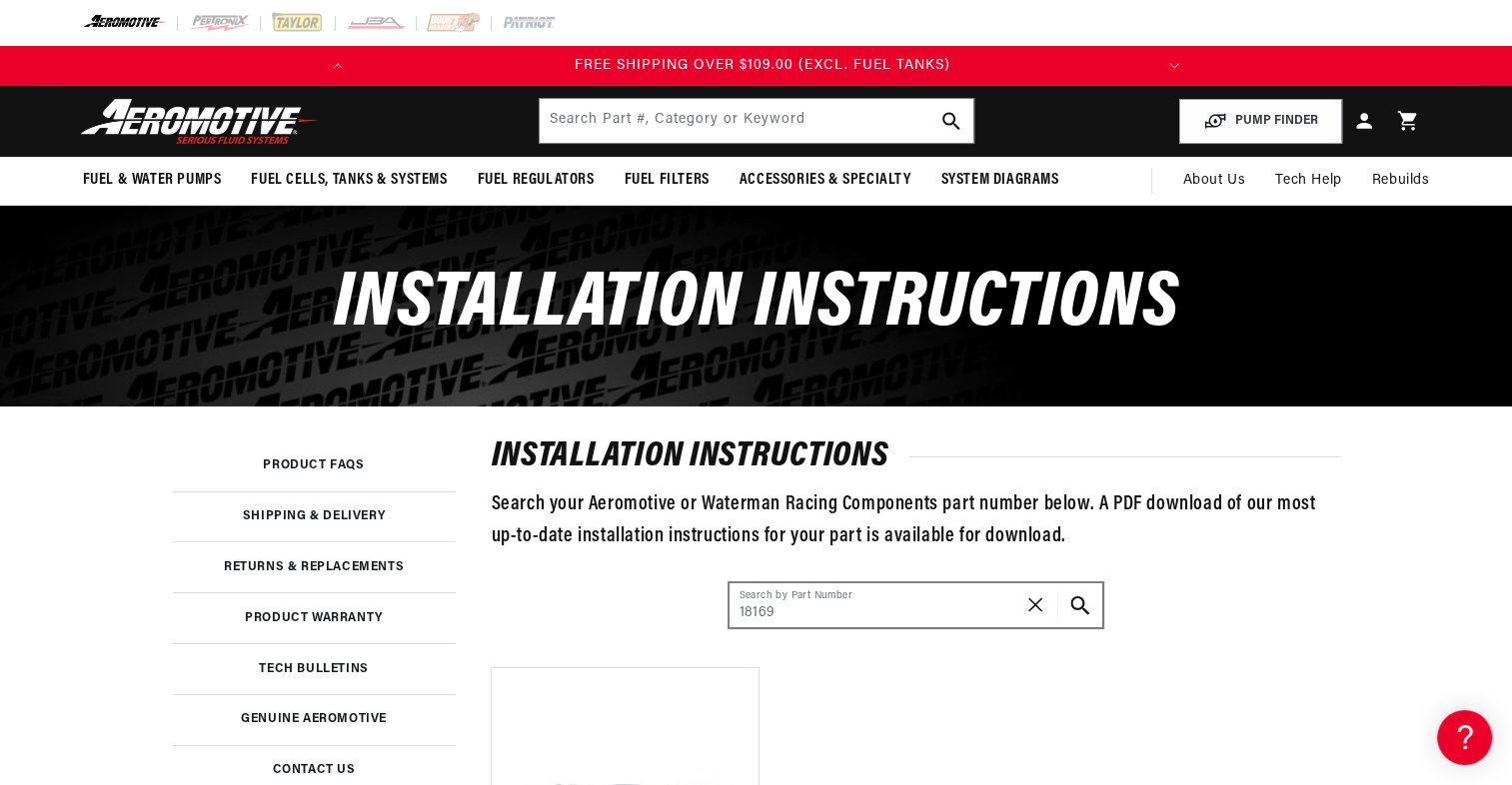 click 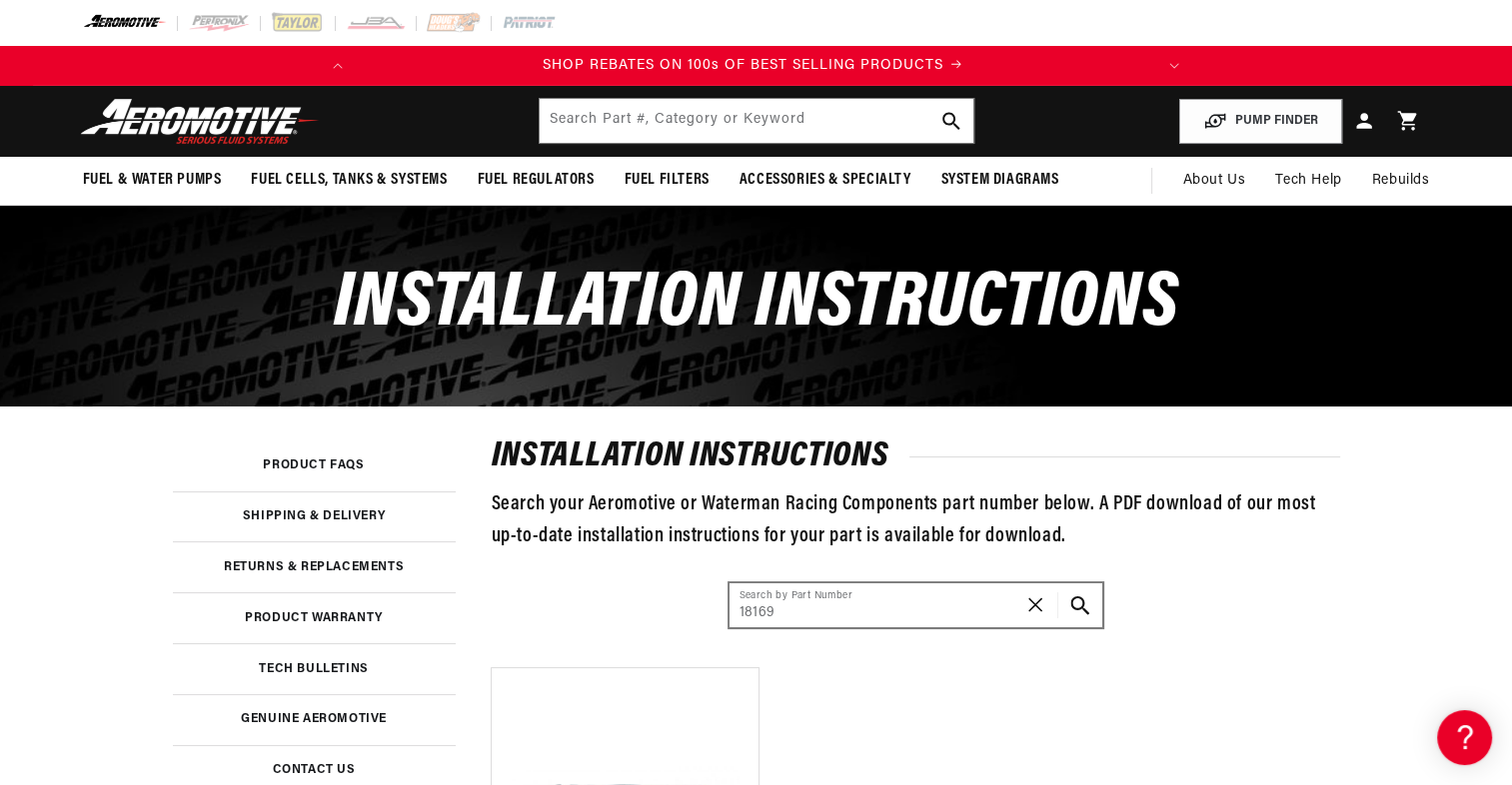 scroll, scrollTop: 0, scrollLeft: 0, axis: both 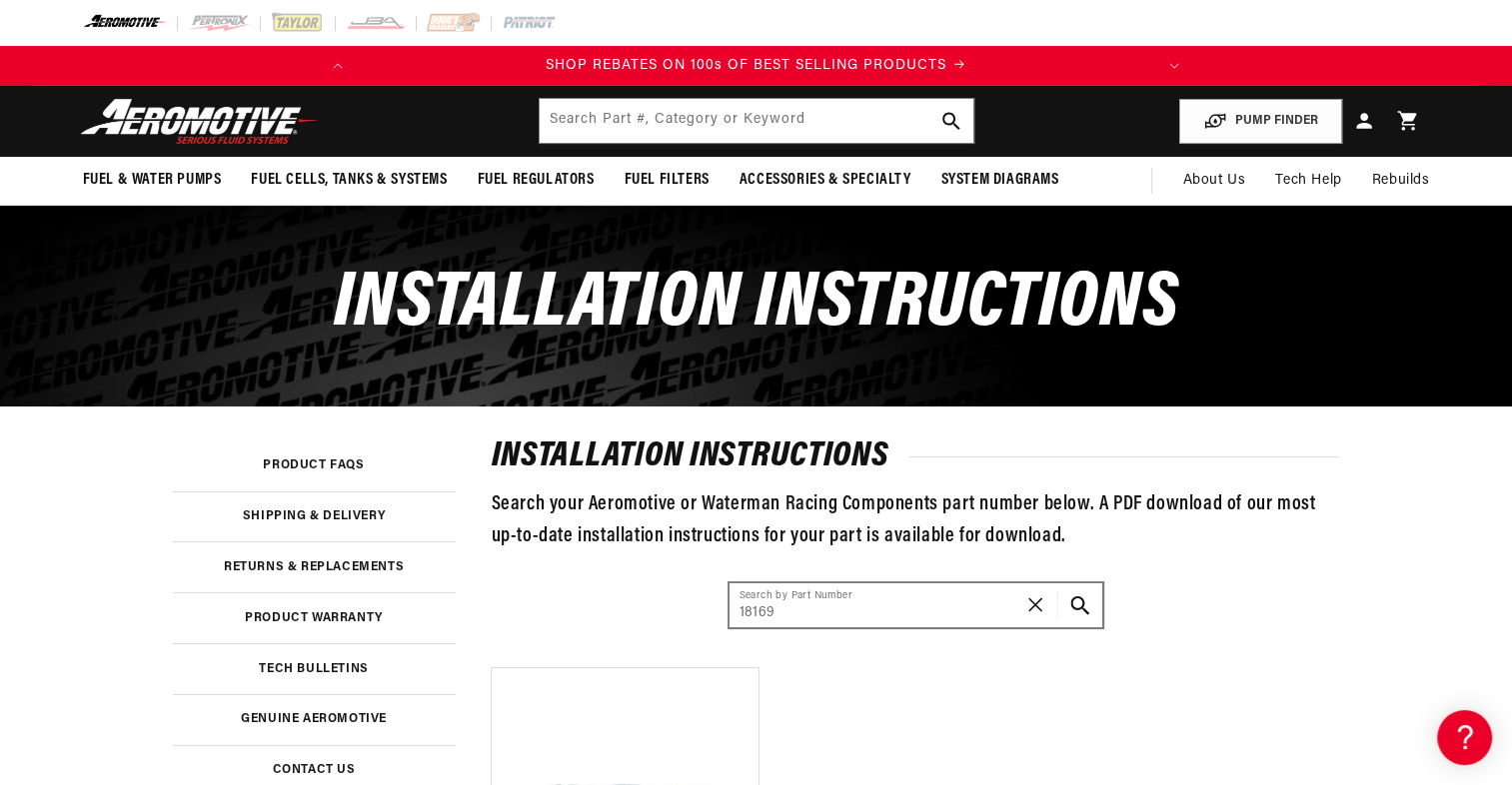 click 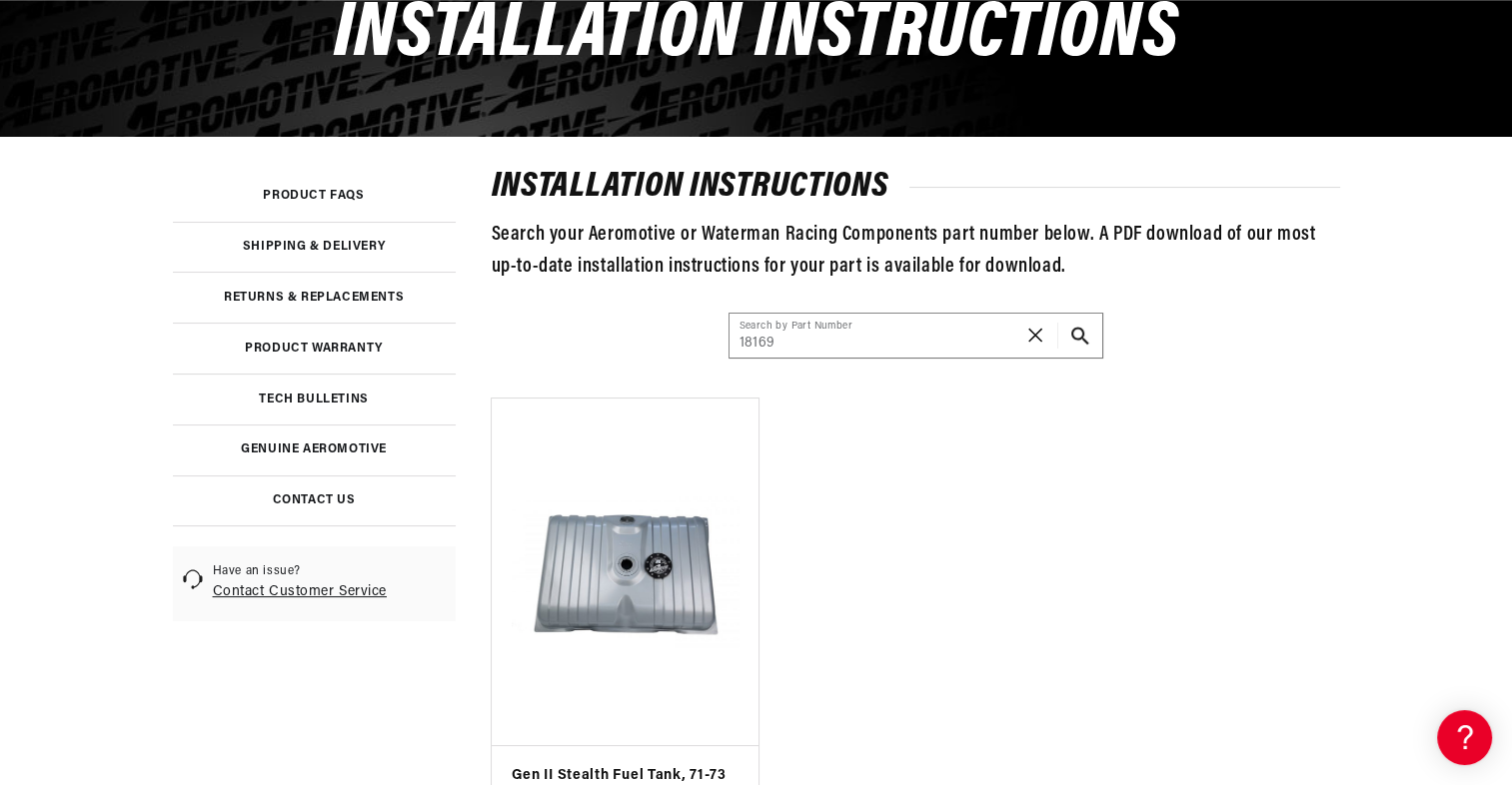 scroll, scrollTop: 399, scrollLeft: 0, axis: vertical 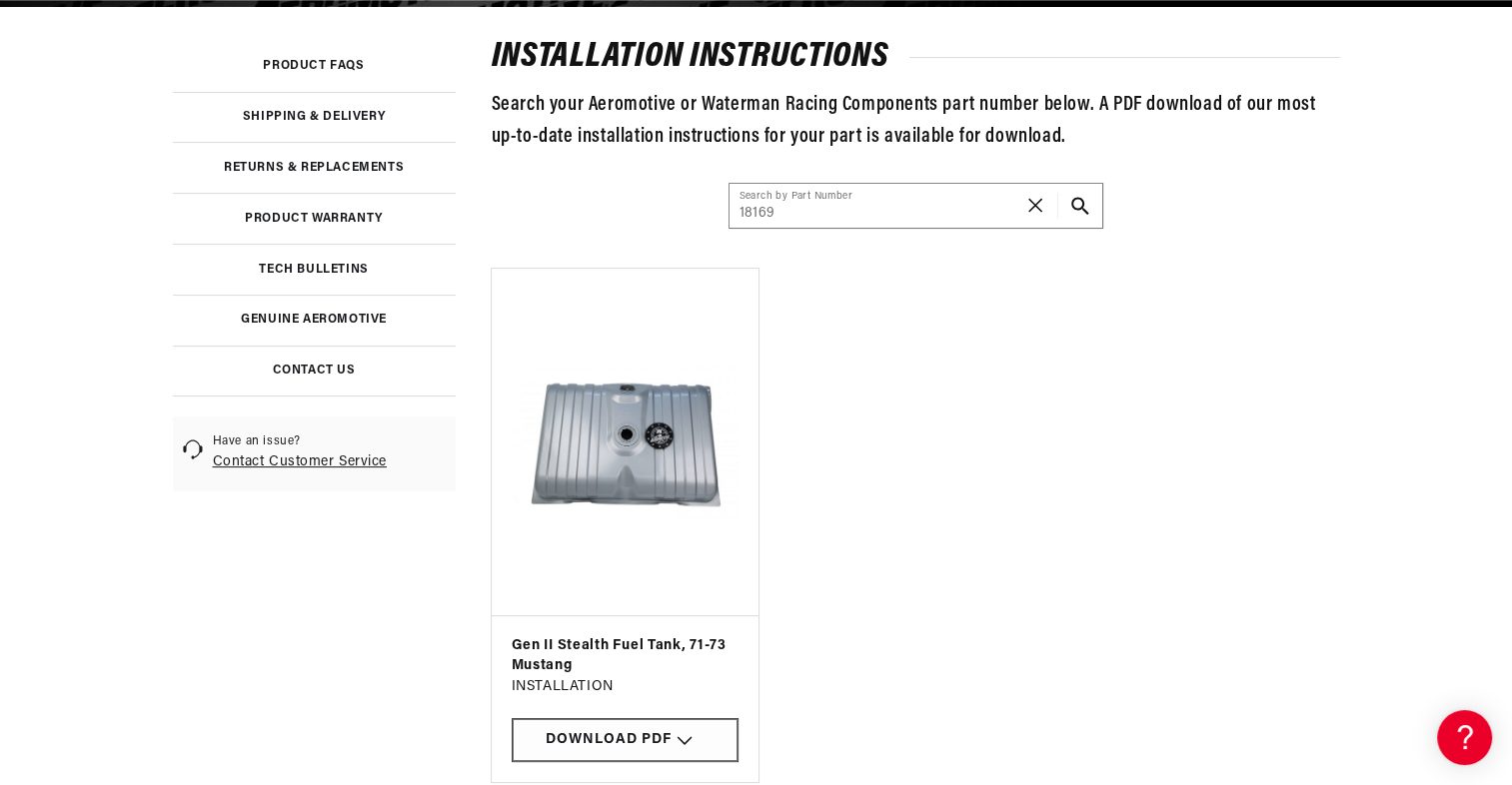 click on "Download PDF" at bounding box center [625, 740] 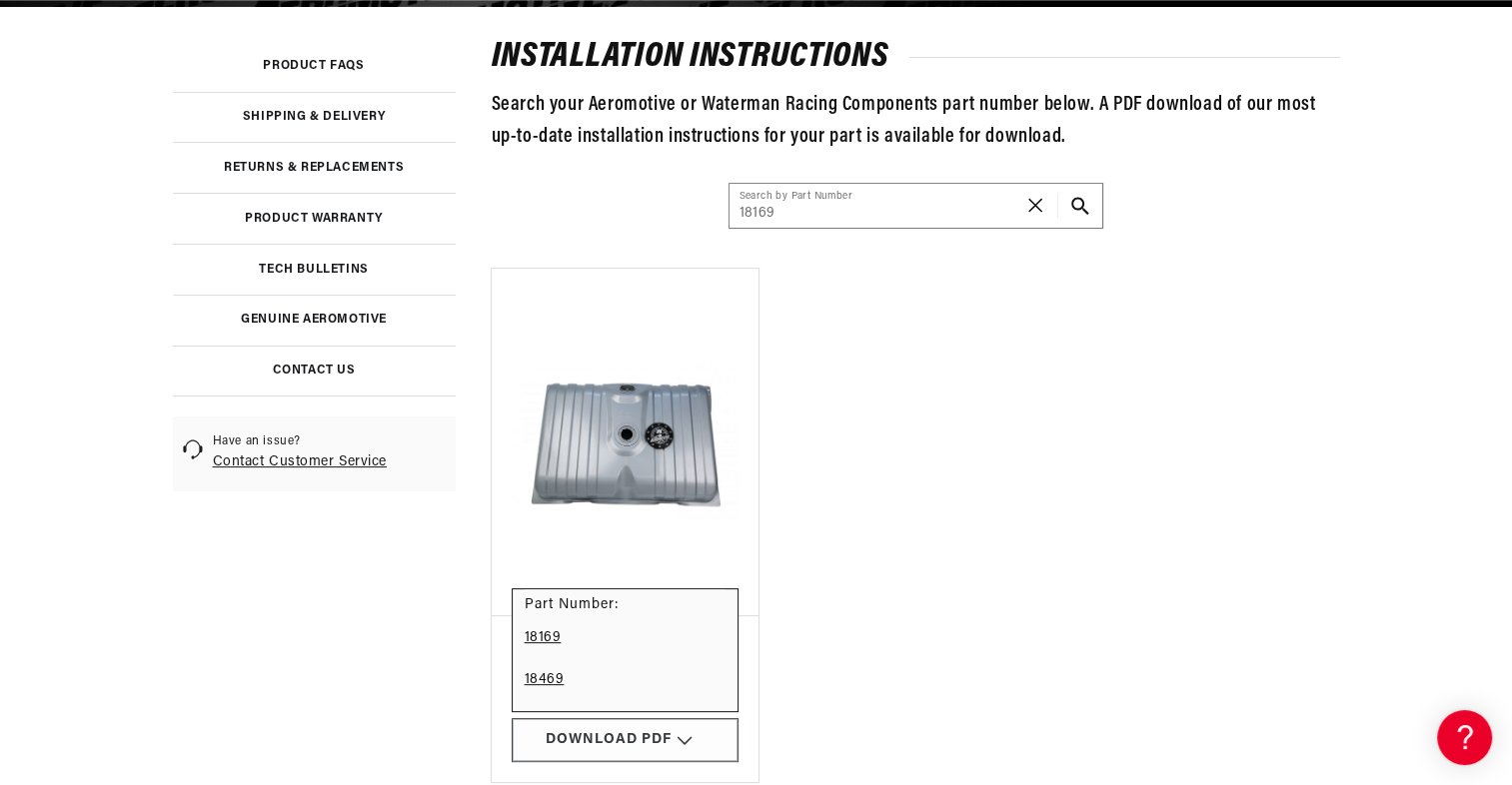 click on "18169" at bounding box center (625, 638) 